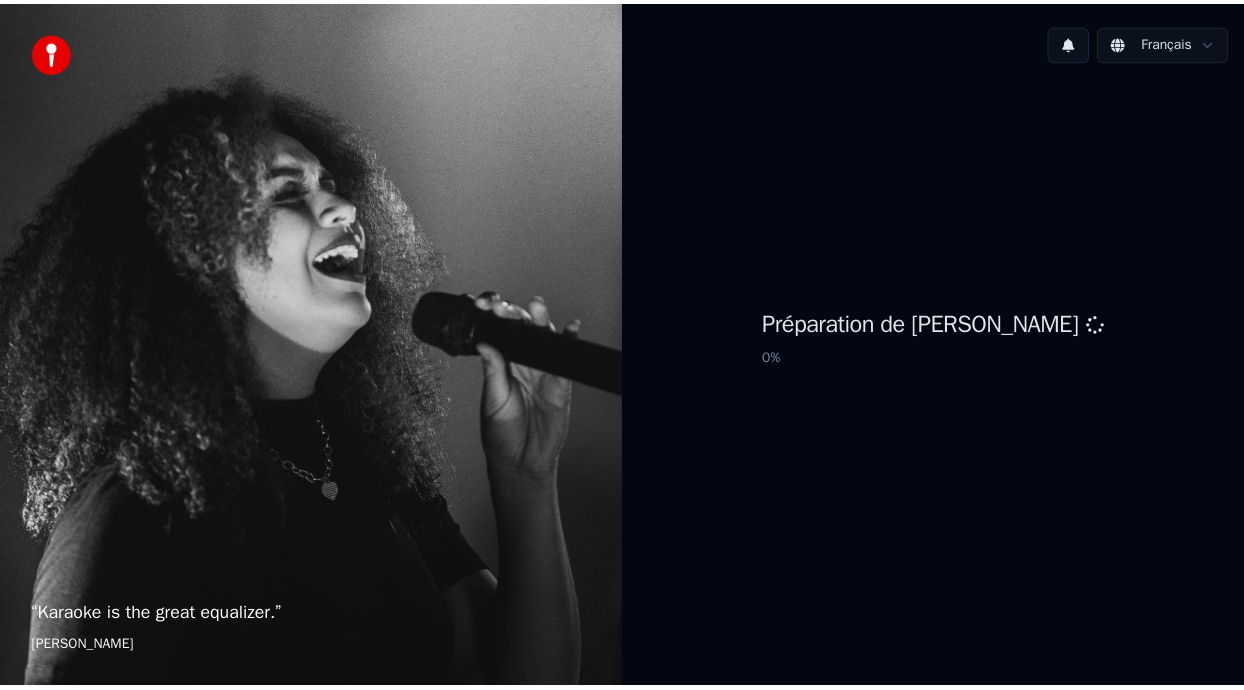 scroll, scrollTop: 0, scrollLeft: 0, axis: both 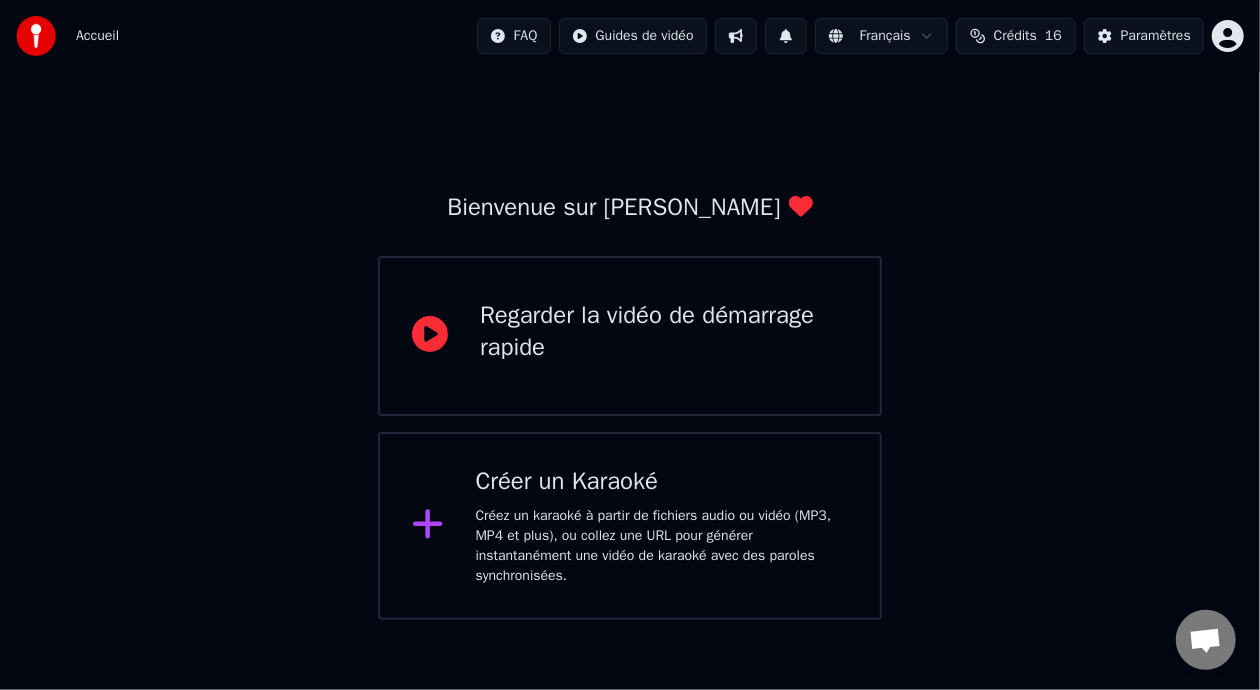click on "Paramètres" at bounding box center (1156, 36) 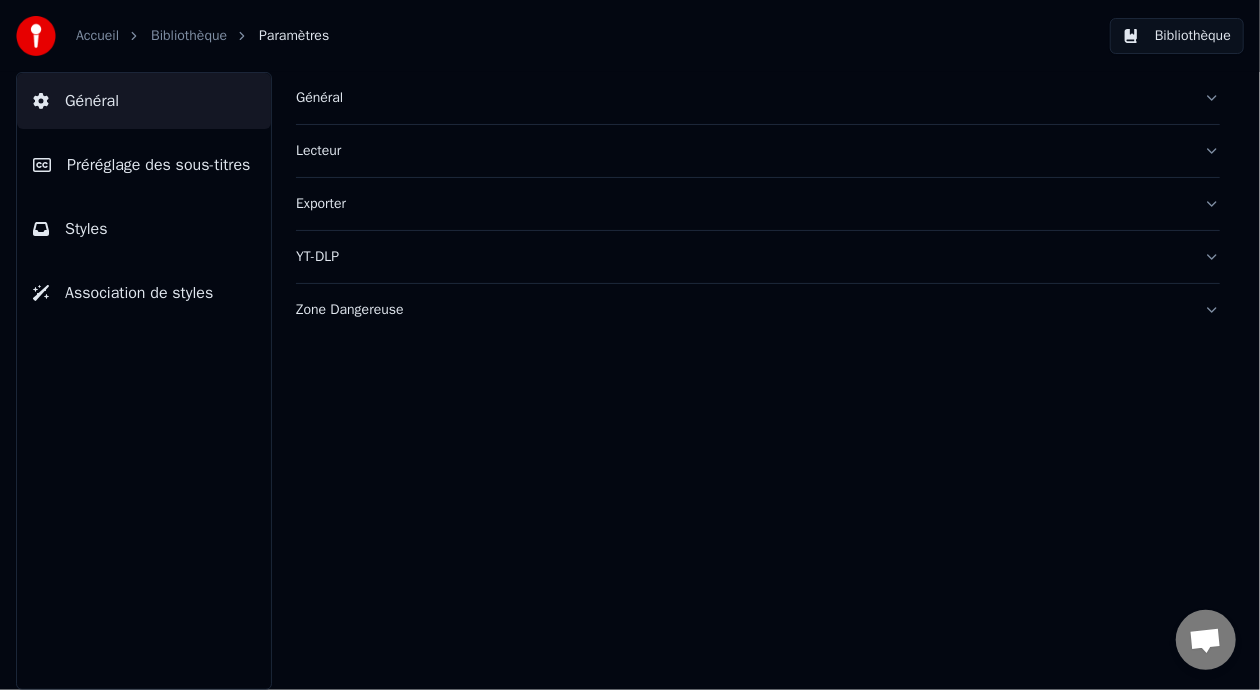 click on "Zone Dangereuse" at bounding box center [742, 310] 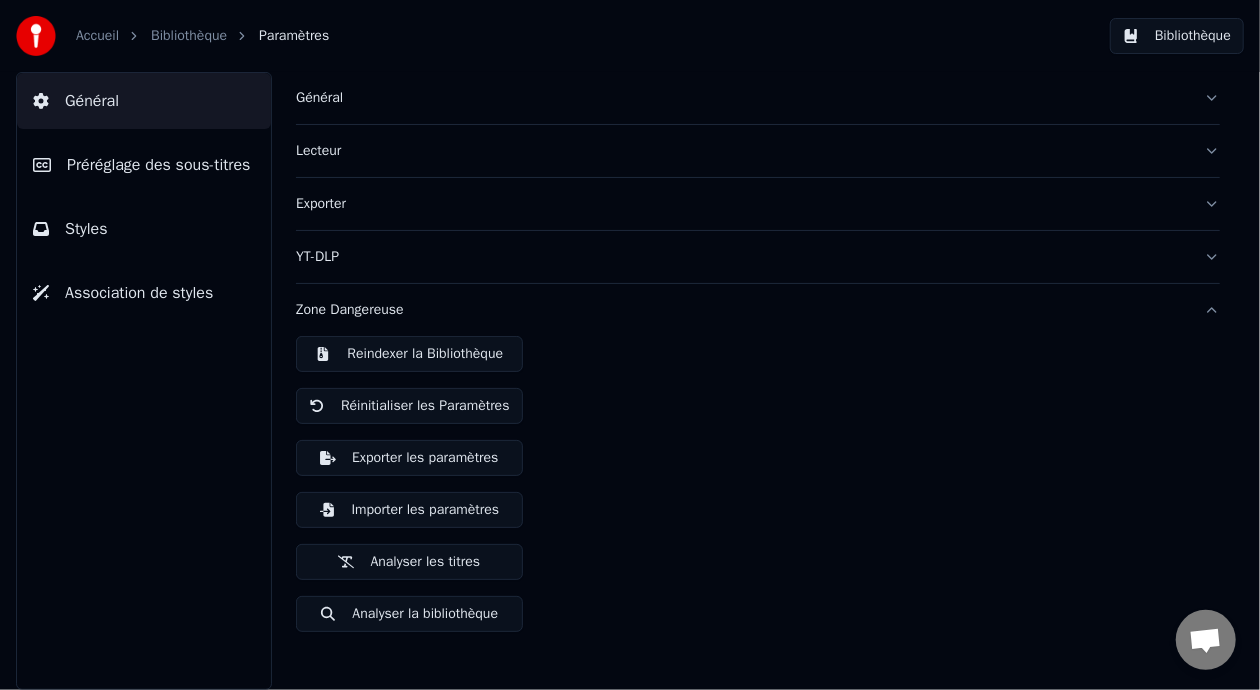 click on "Général" at bounding box center (742, 98) 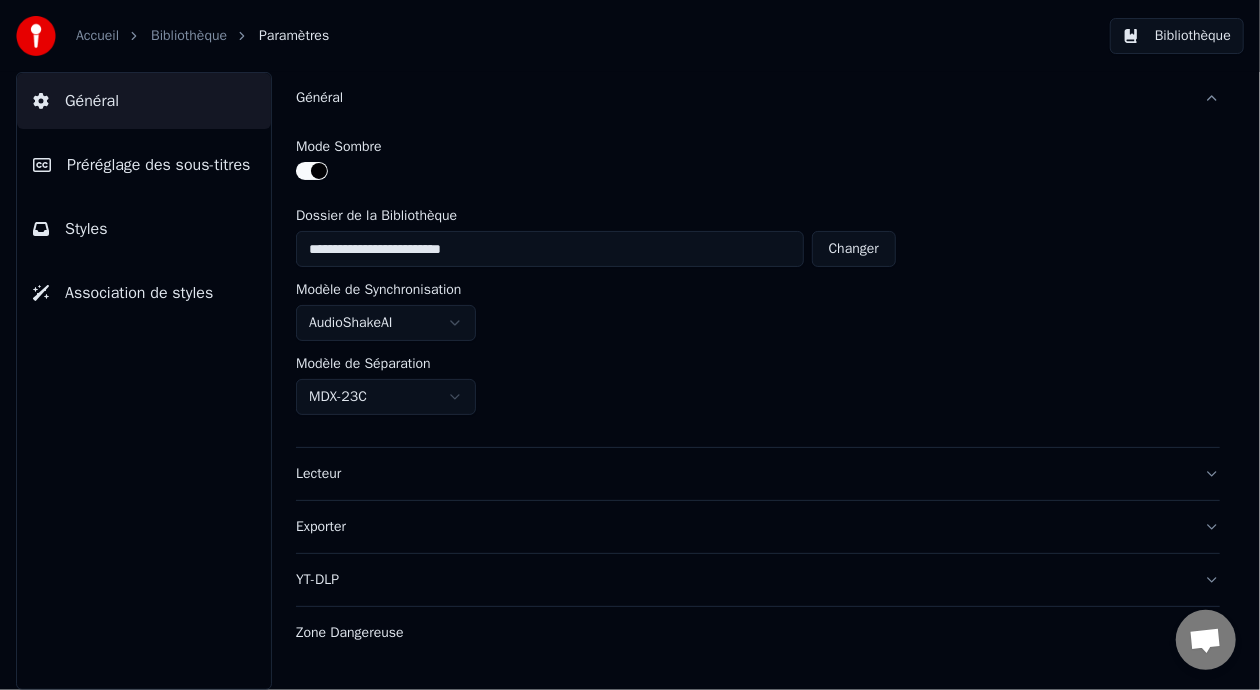 click on "Changer" at bounding box center (854, 249) 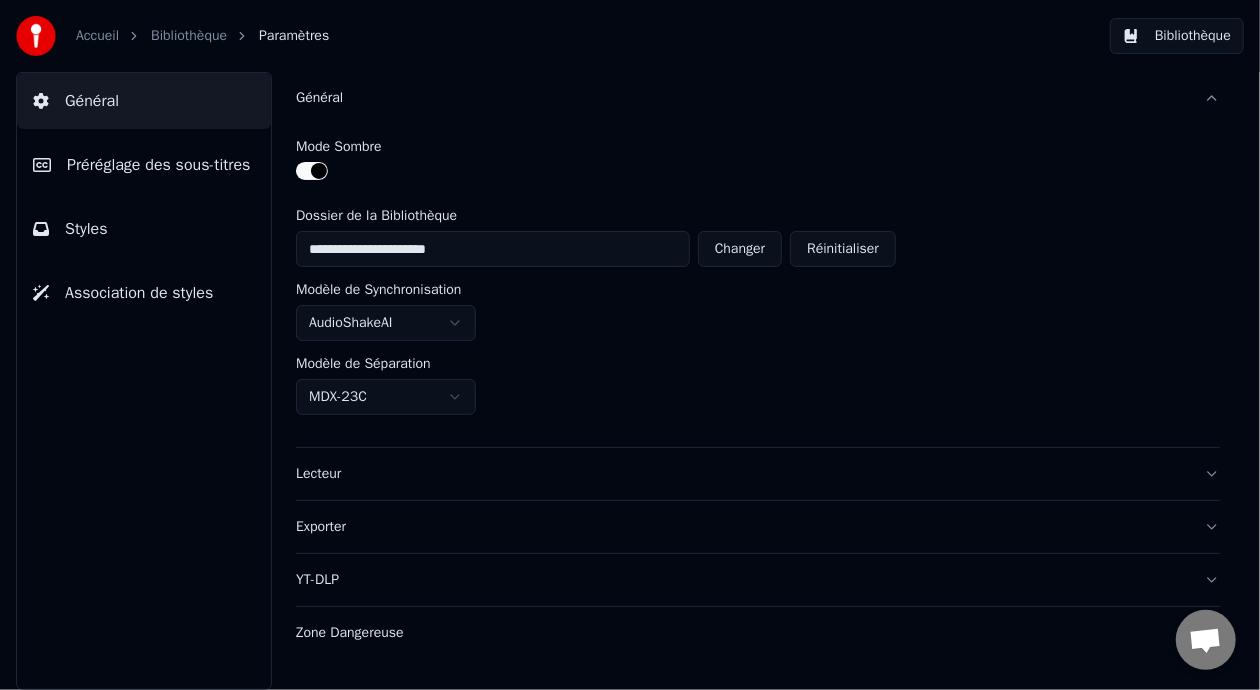 click on "Bibliothèque" at bounding box center (189, 36) 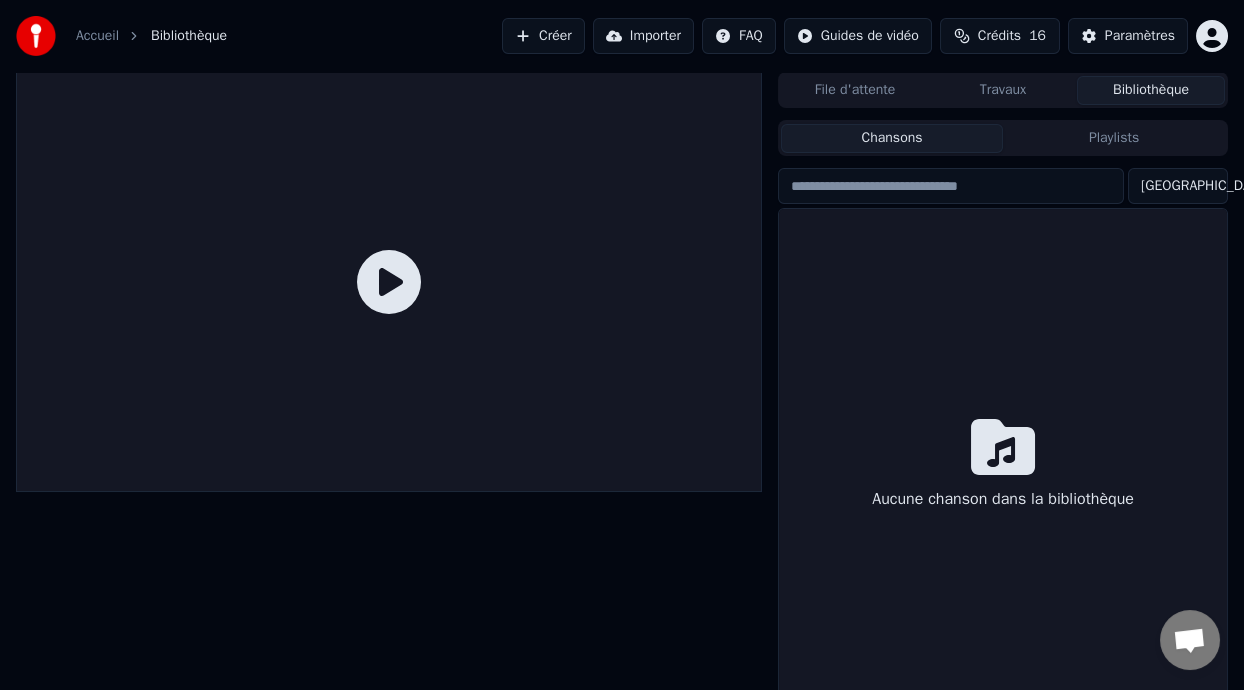 click on "Bibliothèque" at bounding box center (1151, 90) 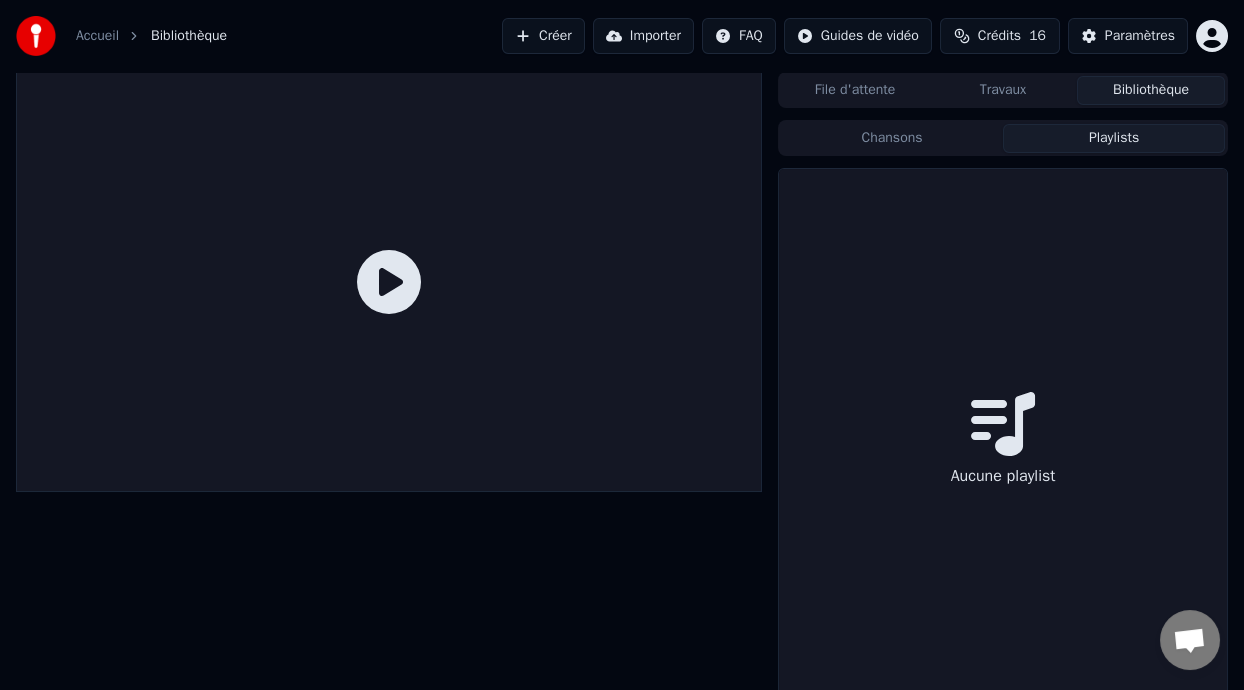 click on "Playlists" at bounding box center (1114, 138) 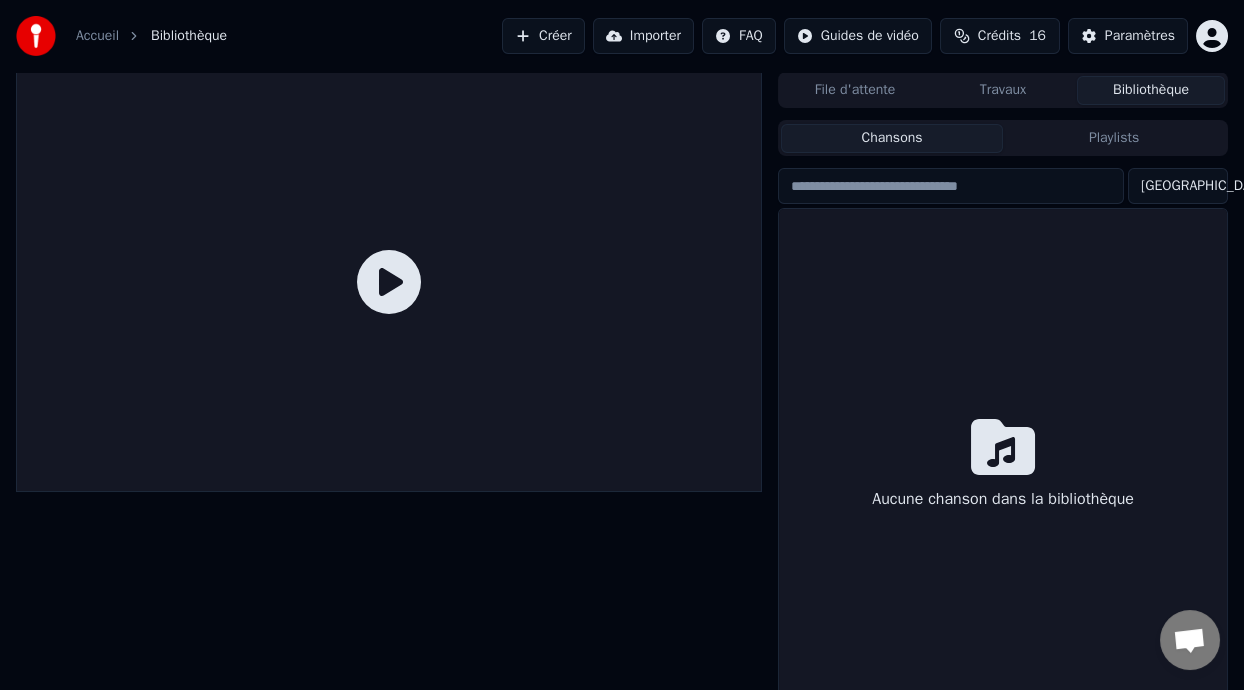 click on "Chansons" at bounding box center [892, 138] 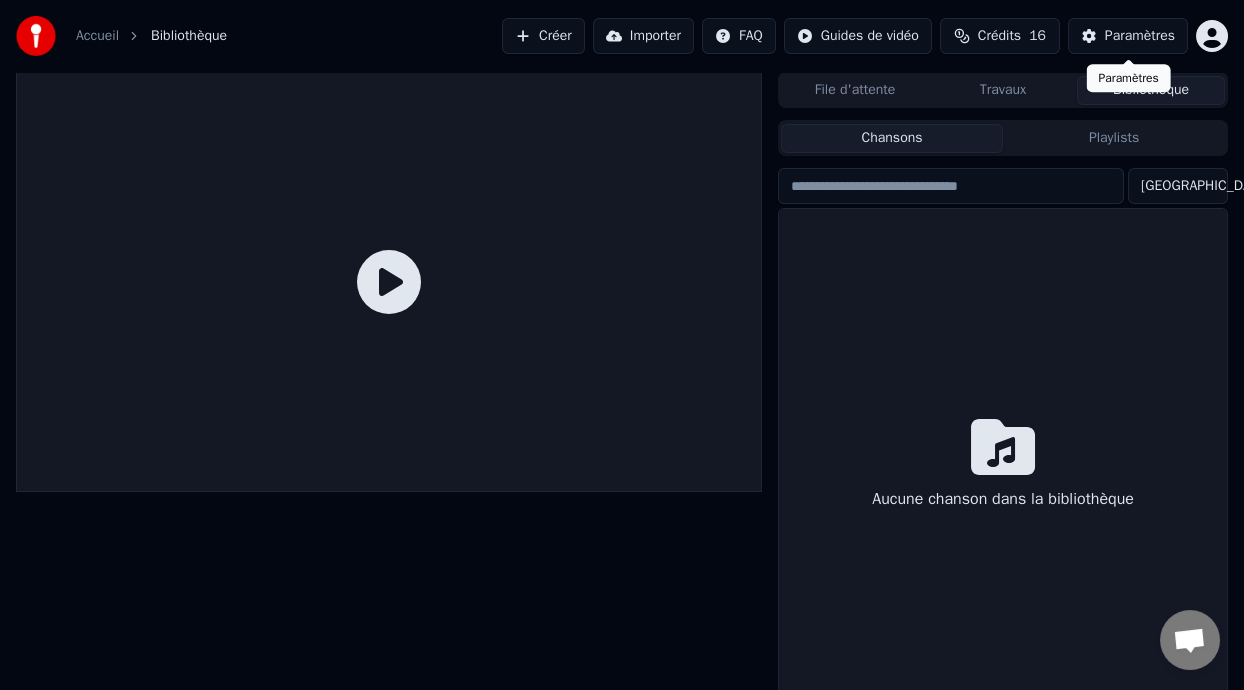 click on "Paramètres" at bounding box center [1140, 36] 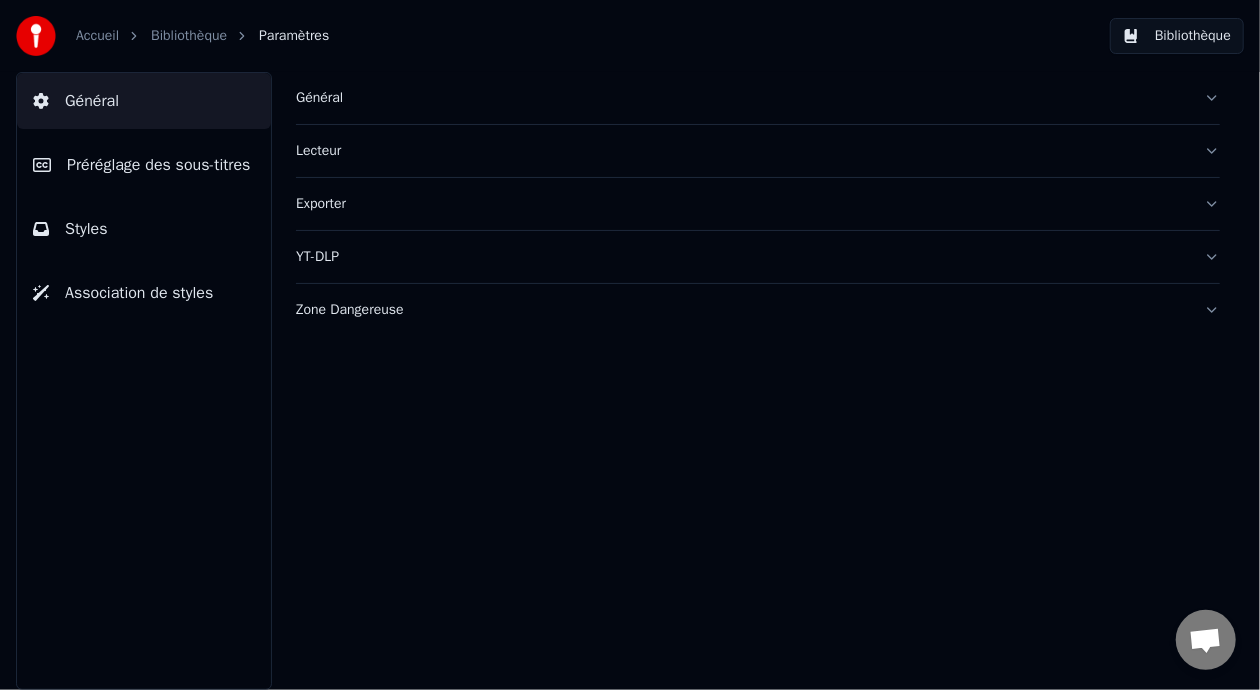 click on "Zone Dangereuse" at bounding box center [742, 310] 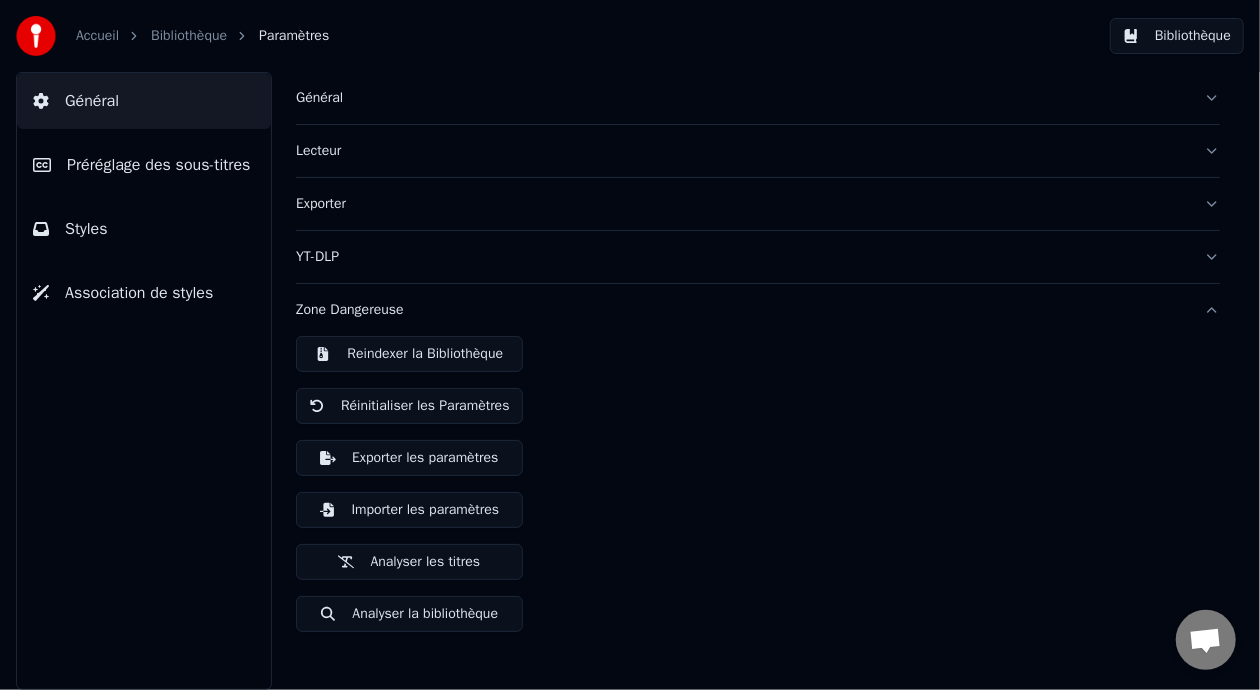 click on "Bibliothèque" at bounding box center [1177, 36] 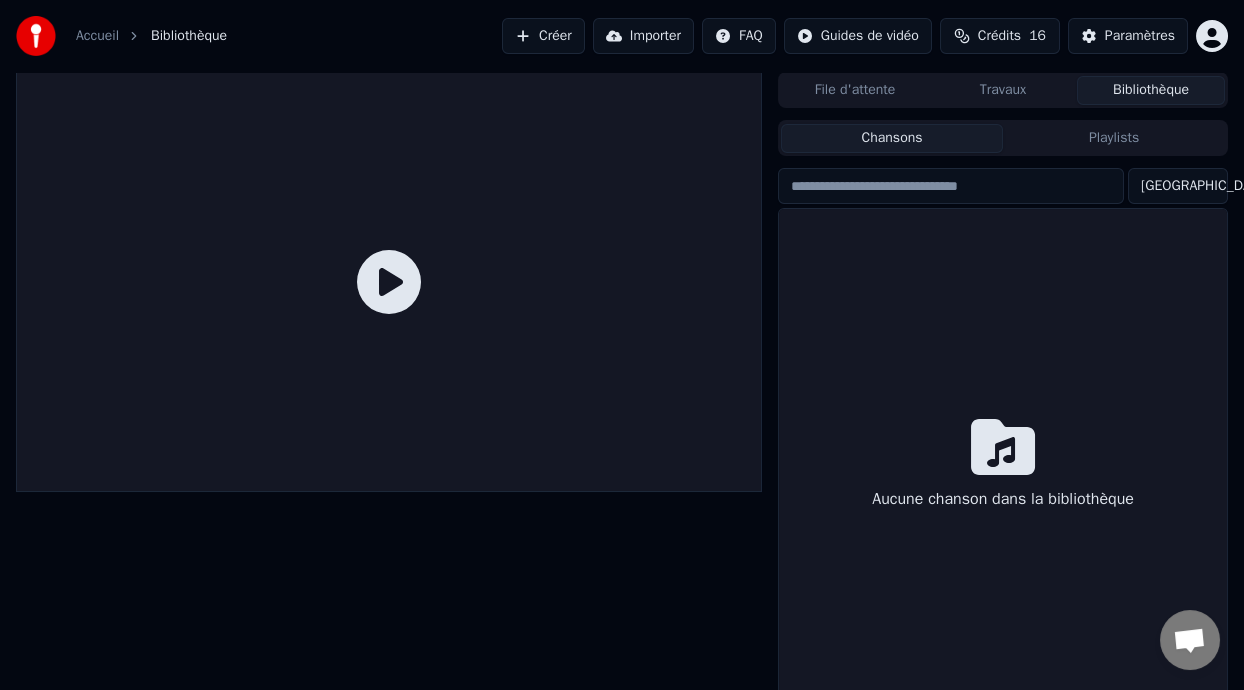 click on "Paramètres" at bounding box center (1140, 36) 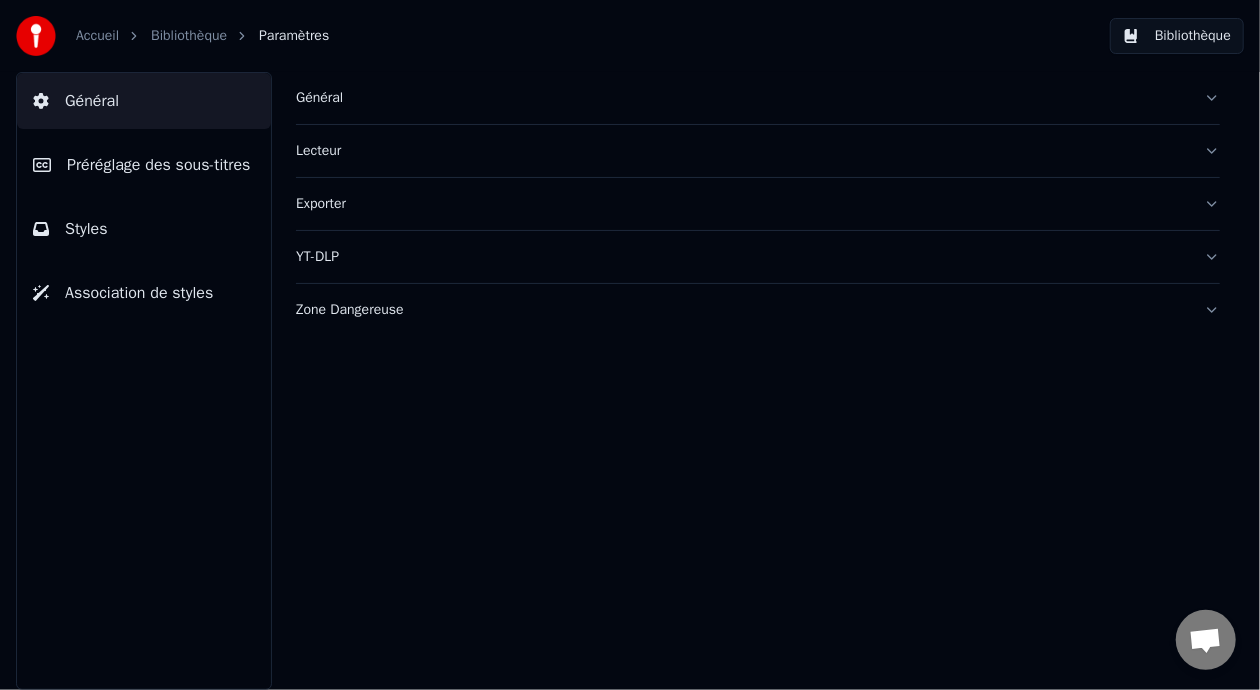 click on "Général" at bounding box center [758, 98] 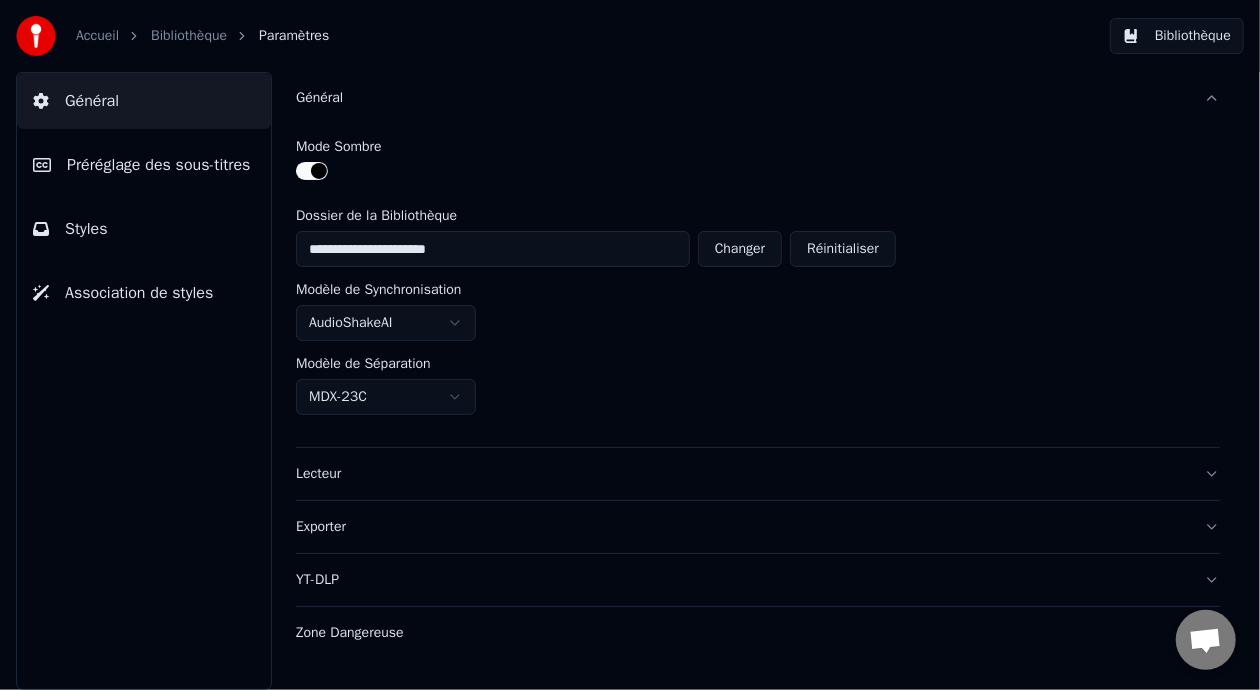 click on "Réinitialiser" at bounding box center [843, 249] 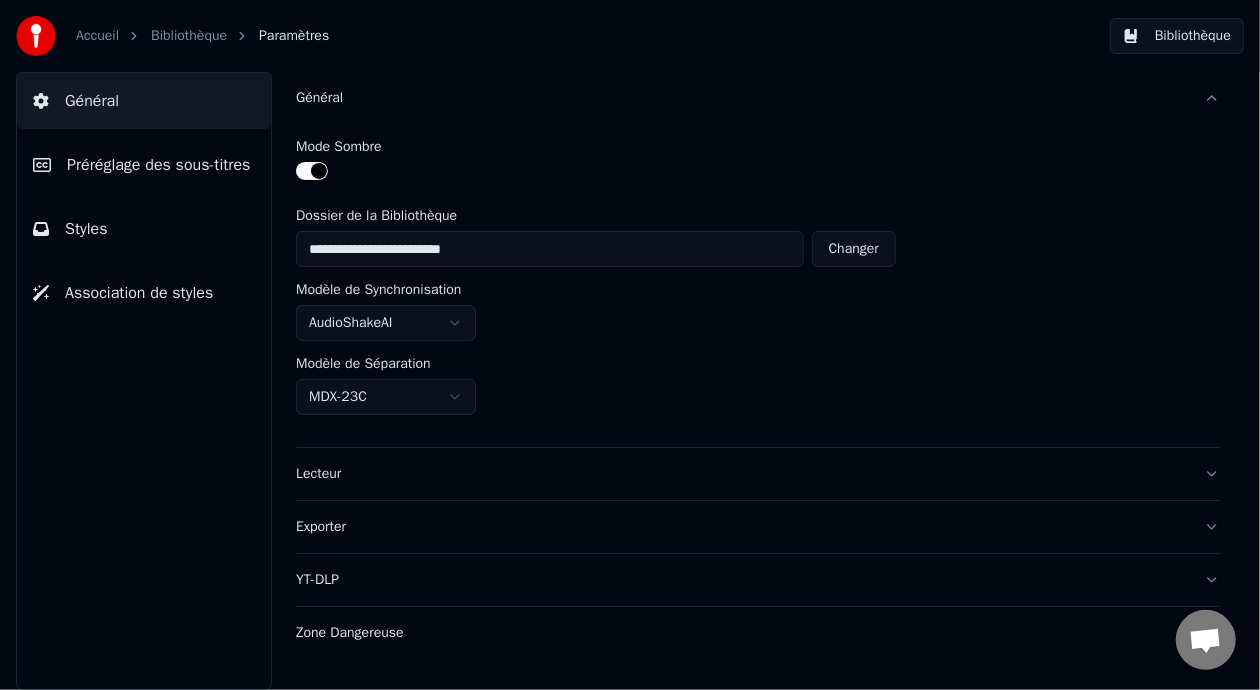 click on "**********" at bounding box center (550, 249) 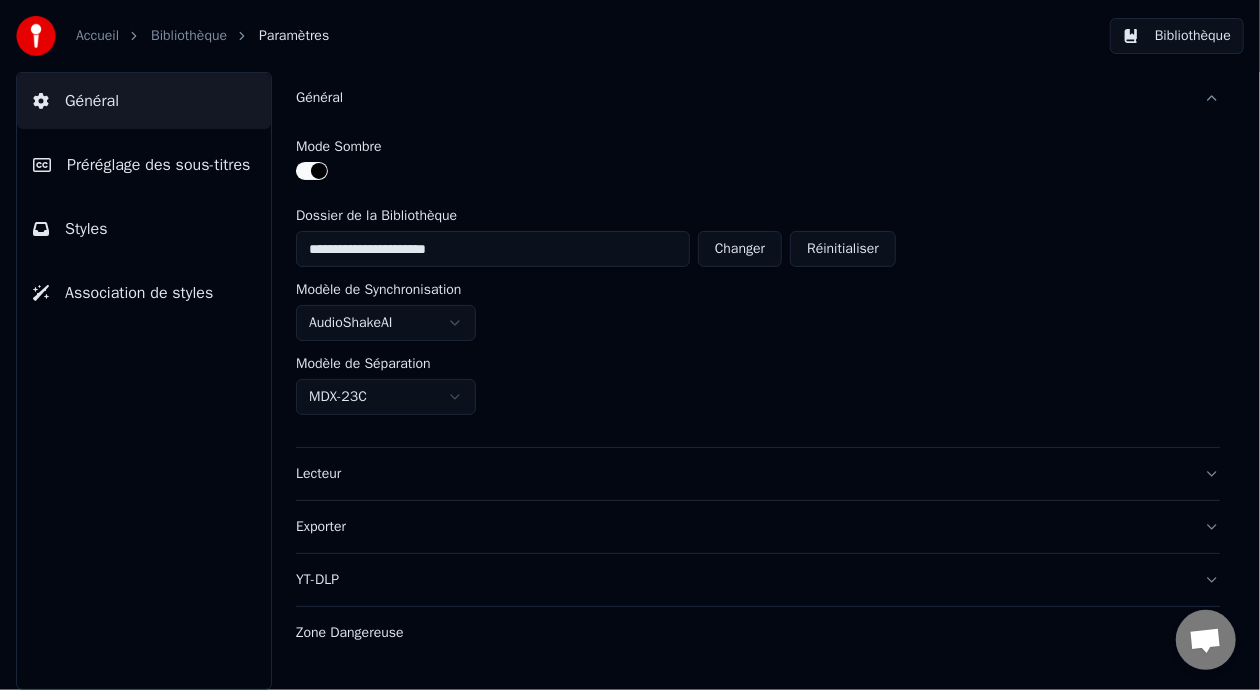 click on "Zone Dangereuse" at bounding box center (742, 633) 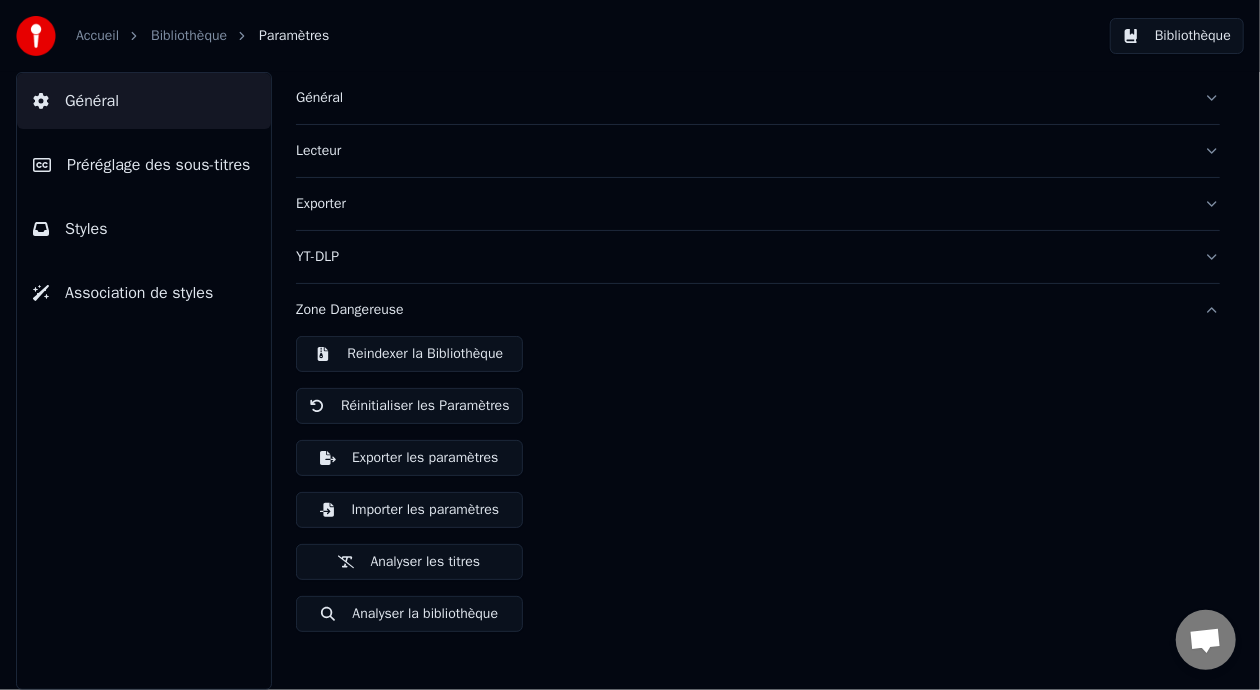 click on "Reindexer la Bibliothèque" at bounding box center (409, 354) 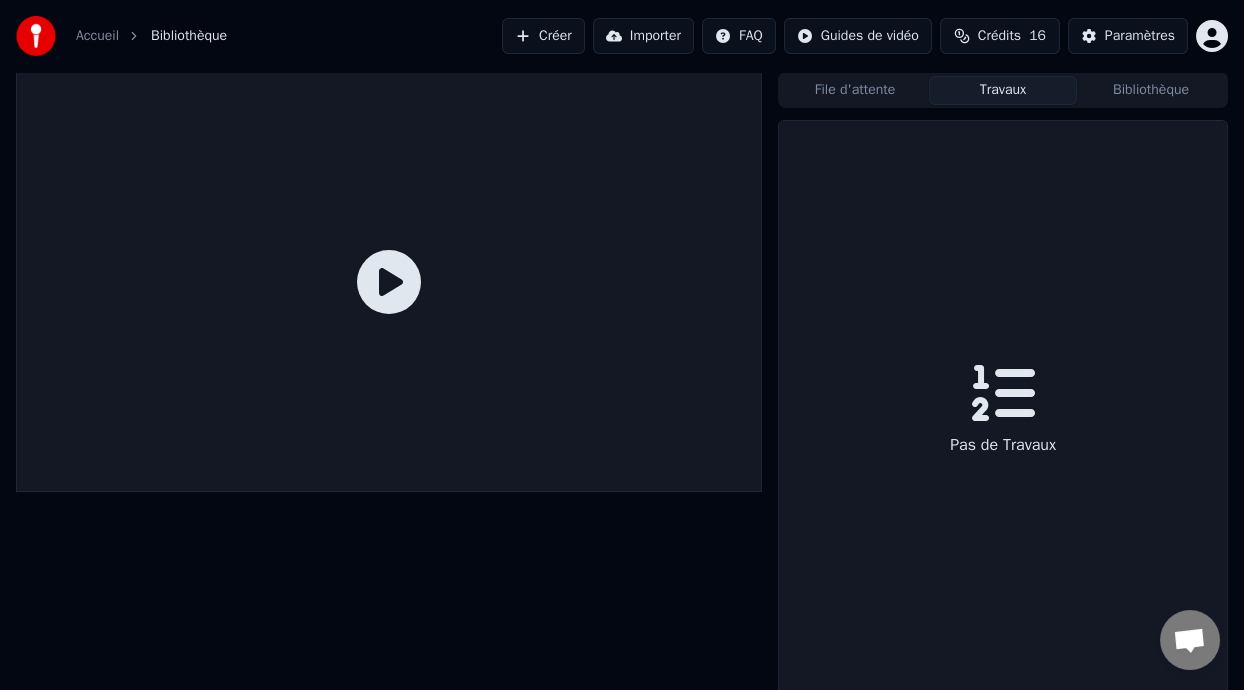 click on "Travaux" at bounding box center (1003, 90) 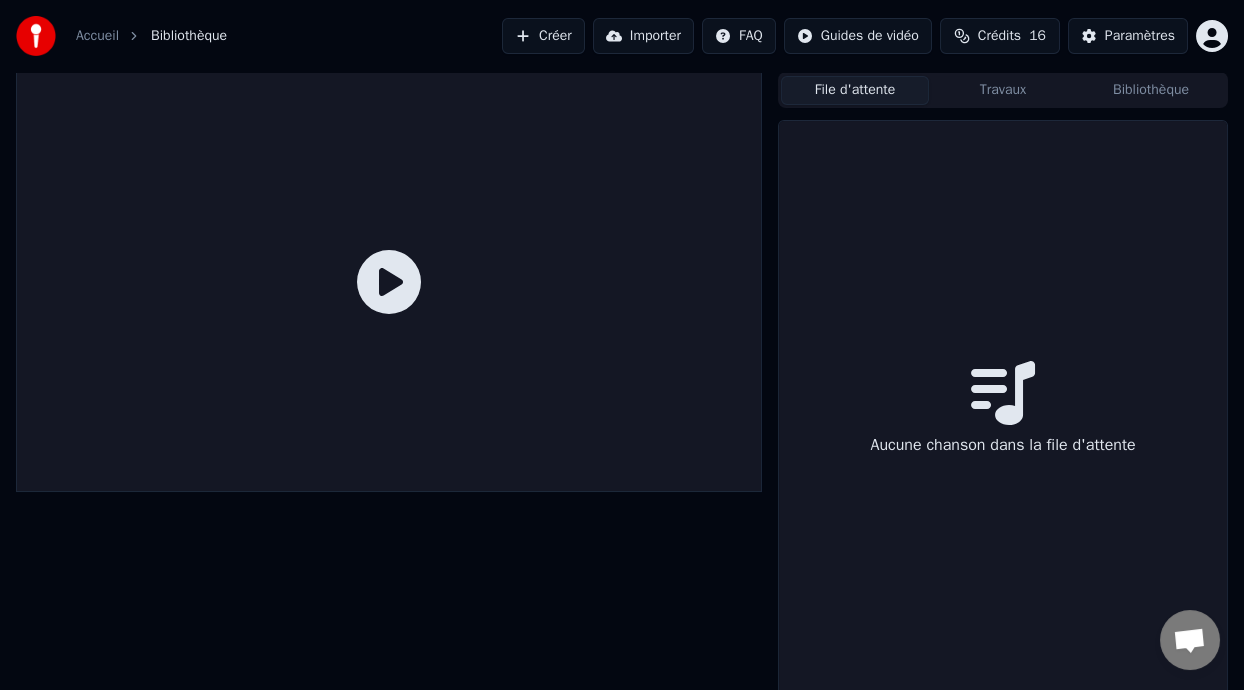 click on "File d'attente" at bounding box center [855, 90] 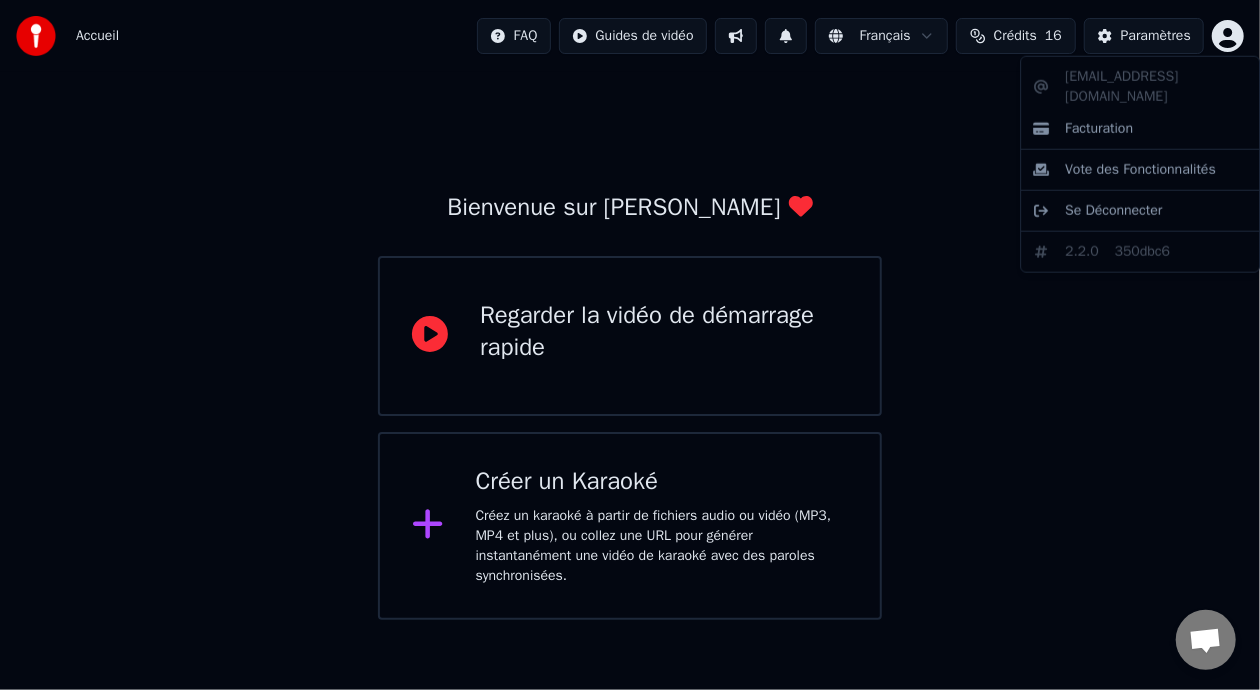 click on "Accueil FAQ Guides de vidéo Français Crédits 16 Paramètres Bienvenue sur Youka Regarder la vidéo de démarrage rapide Créer un Karaoké Créez un karaoké à partir de fichiers audio ou vidéo (MP3, MP4 et plus), ou collez une URL pour générer instantanément une vidéo de karaoké avec des paroles synchronisées. [EMAIL_ADDRESS][DOMAIN_NAME] Facturation Vote des Fonctionnalités Se Déconnecter 2.2.0 350dbc6" at bounding box center (630, 310) 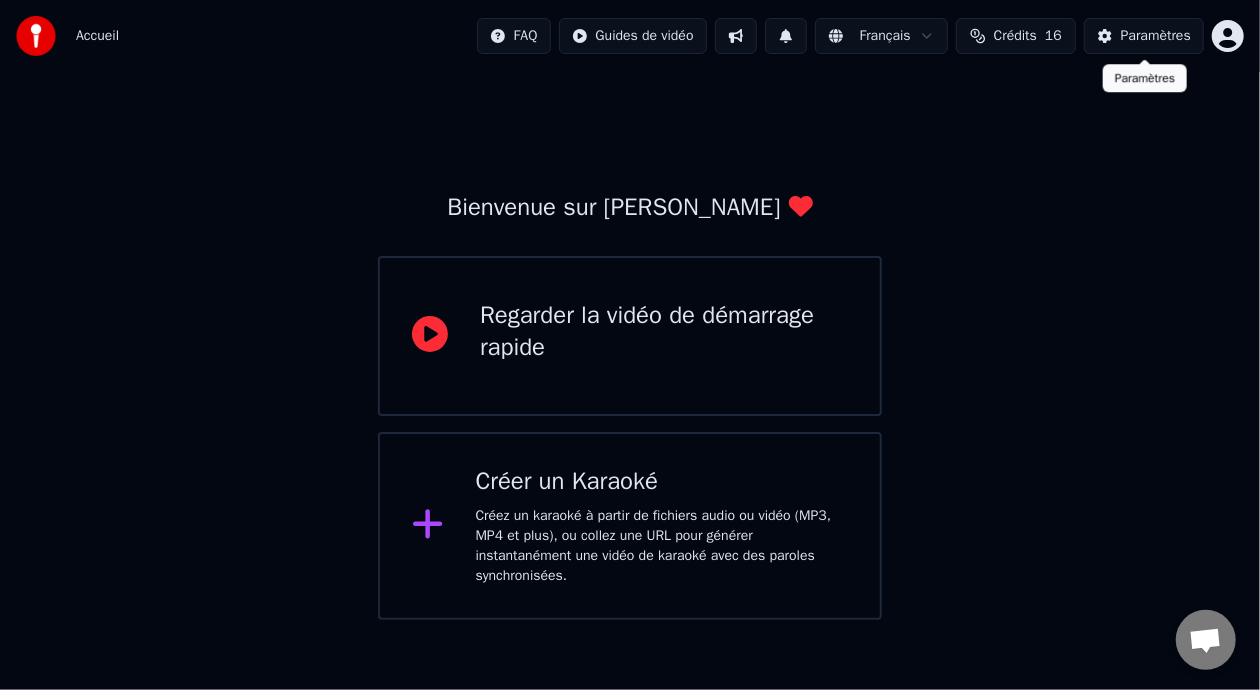 click on "Paramètres" at bounding box center (1156, 36) 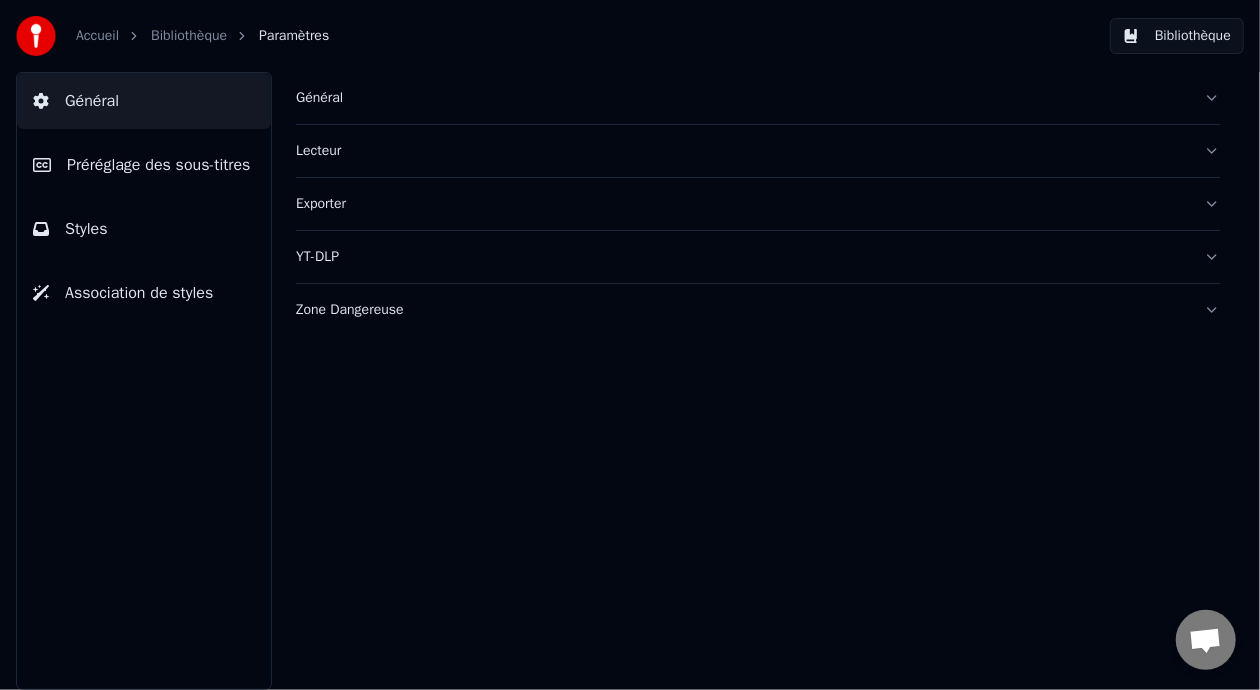 click on "Général" at bounding box center (742, 98) 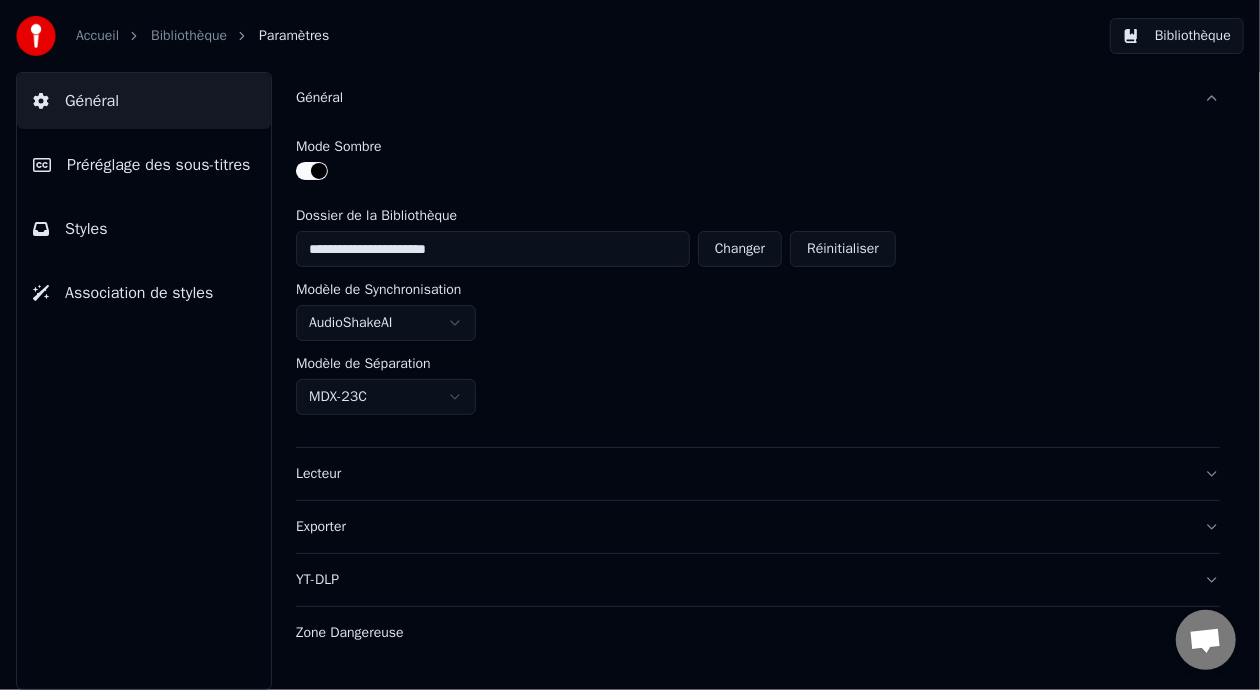 click on "Zone Dangereuse" at bounding box center [742, 633] 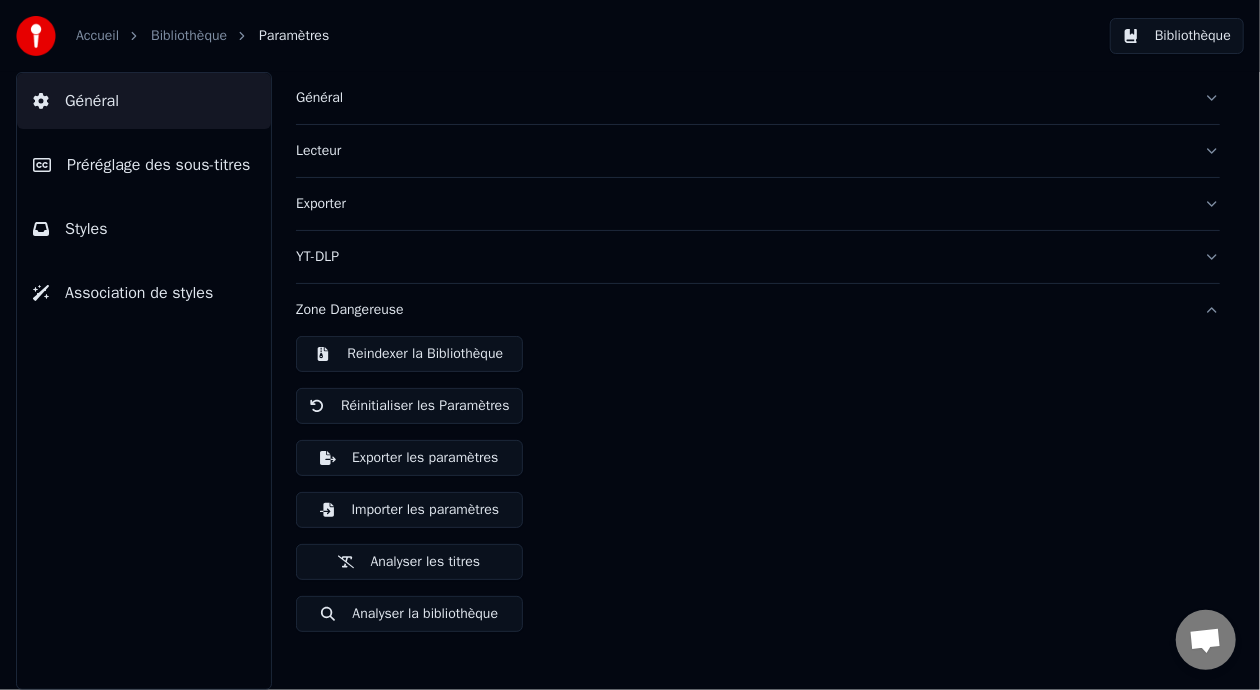 click on "Reindexer la Bibliothèque" at bounding box center (409, 354) 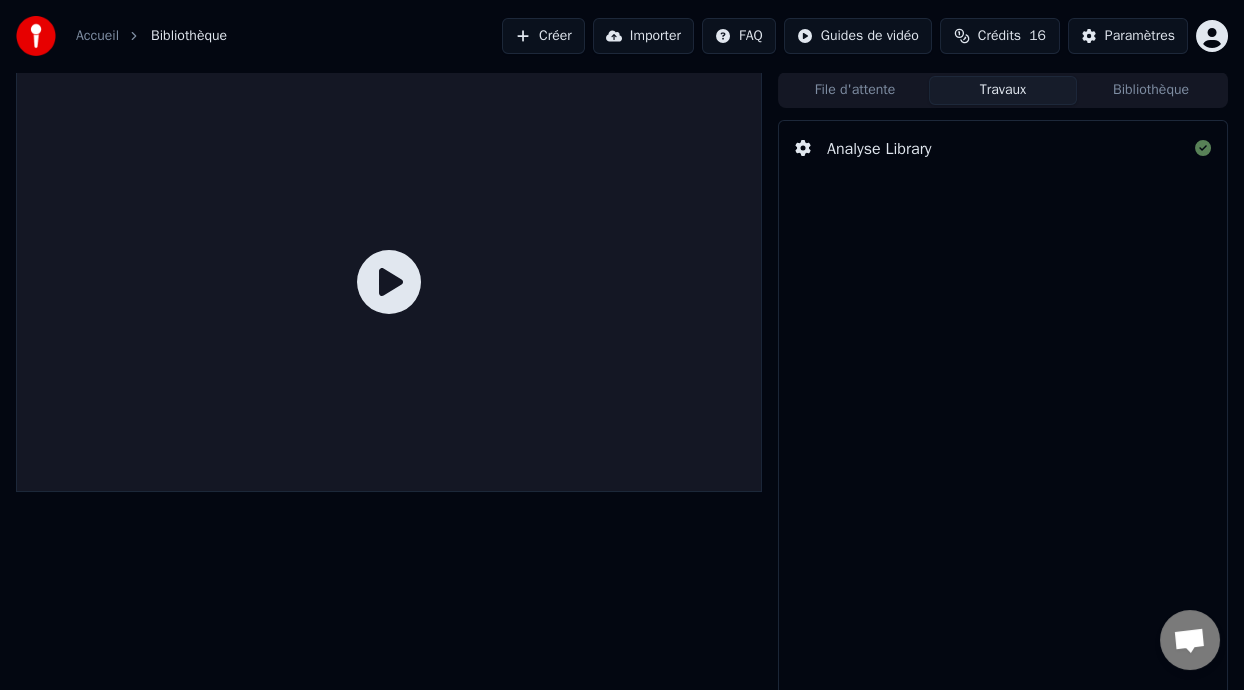 click on "Analyse Library" at bounding box center [879, 149] 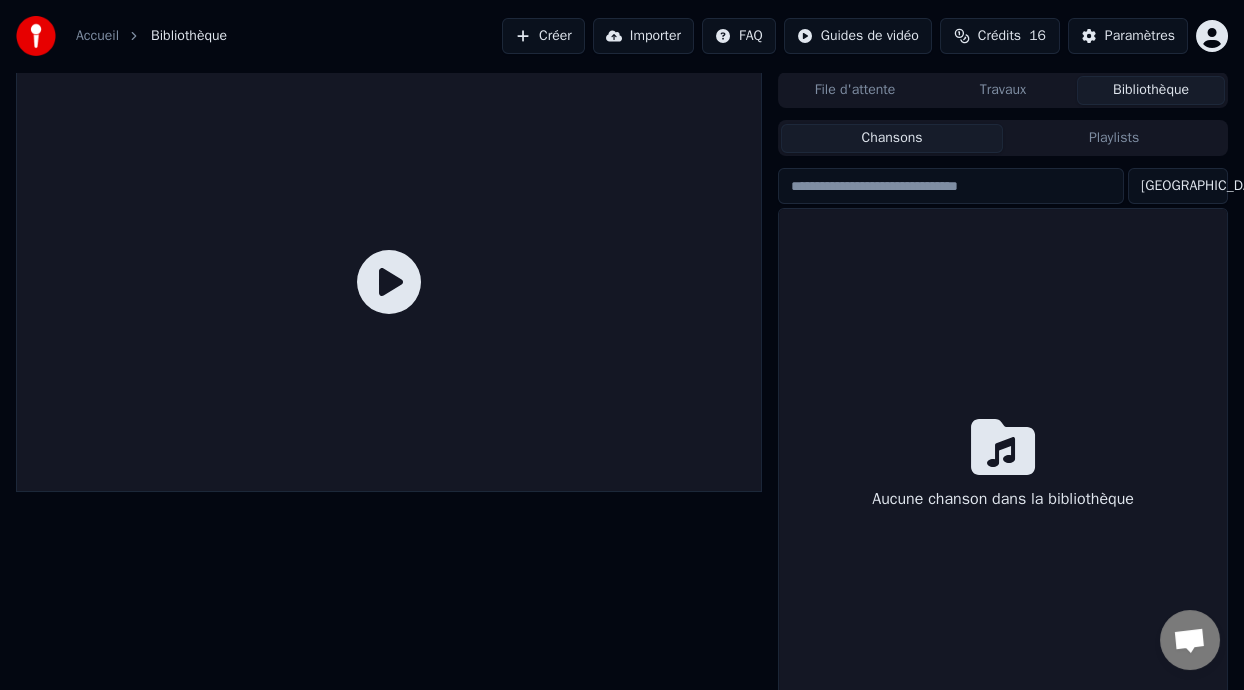 click on "Bibliothèque" at bounding box center [1151, 90] 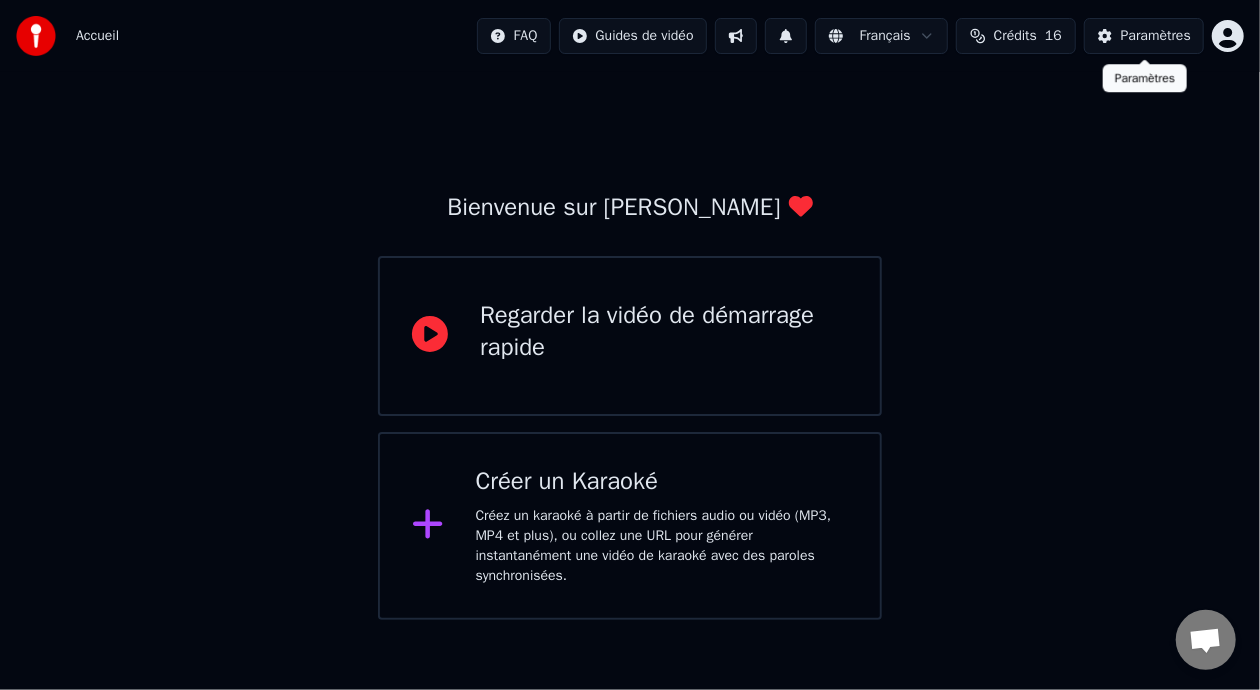 click on "Paramètres" at bounding box center [1156, 36] 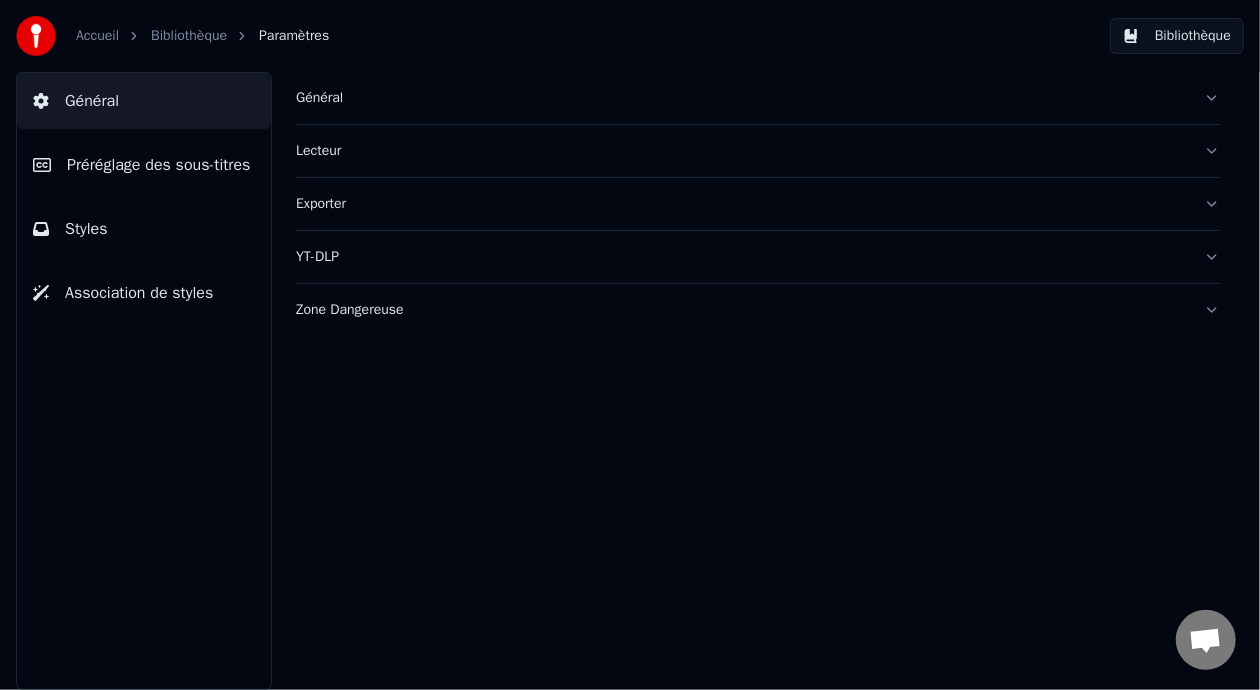 click on "Général" at bounding box center (742, 98) 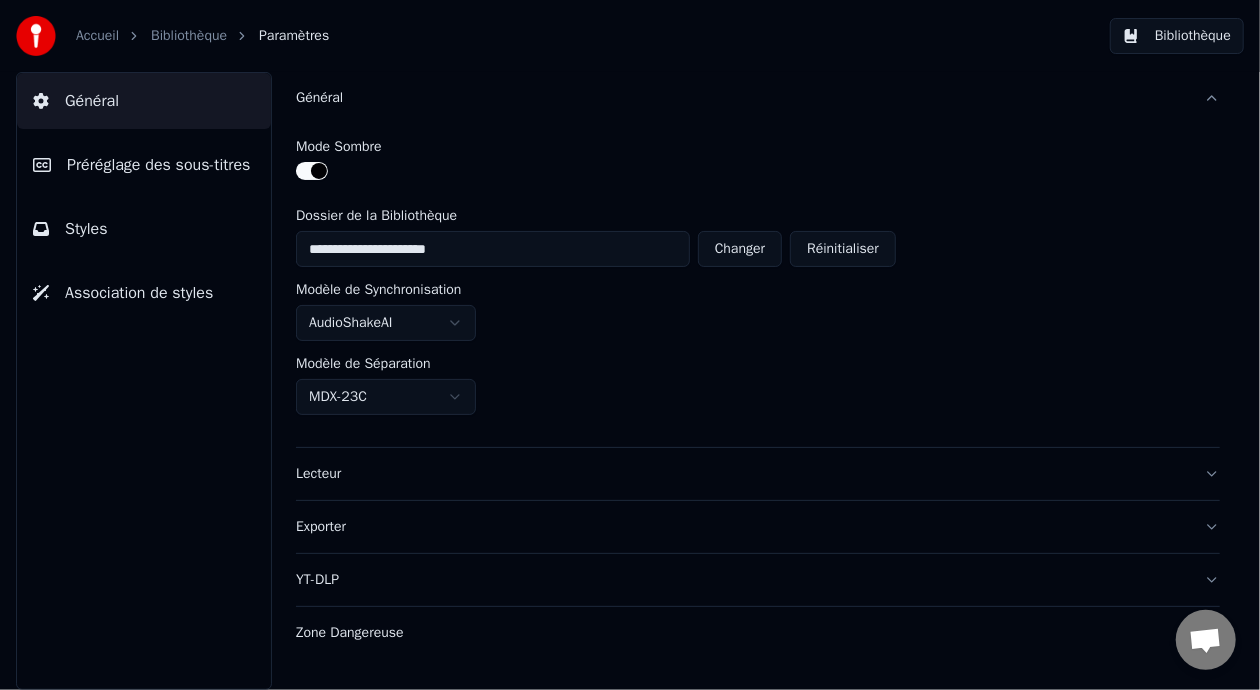 click on "Réinitialiser" at bounding box center [843, 249] 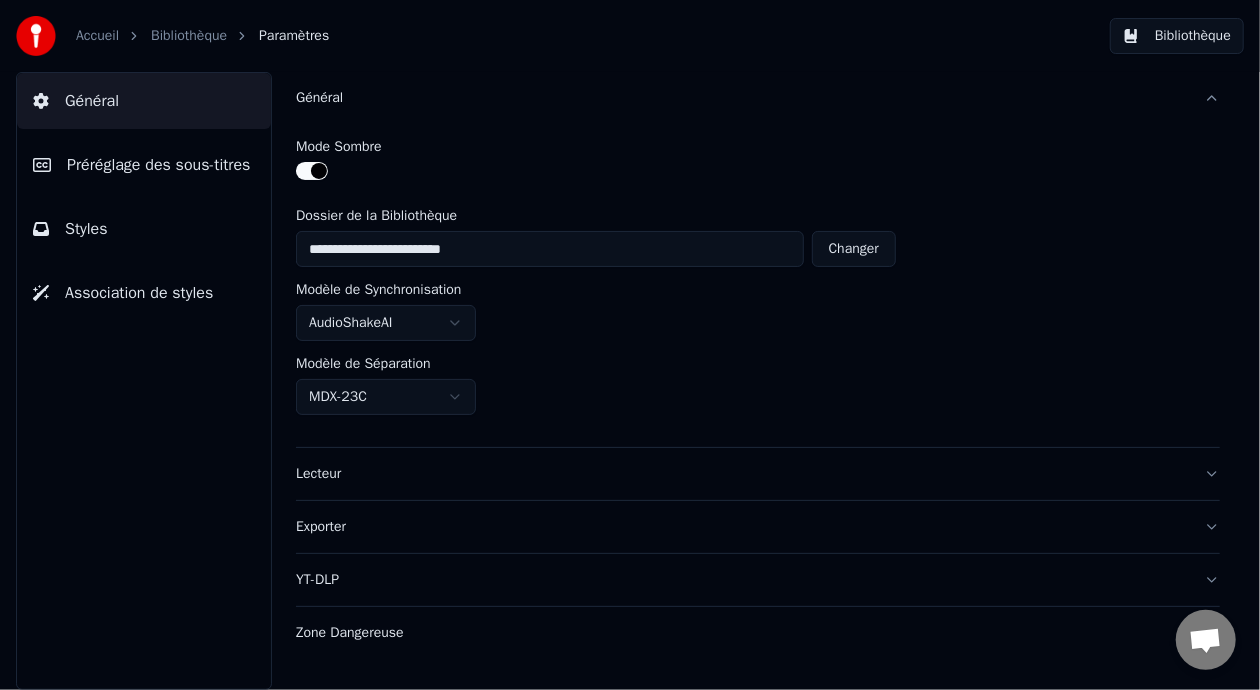 click on "**********" at bounding box center [550, 249] 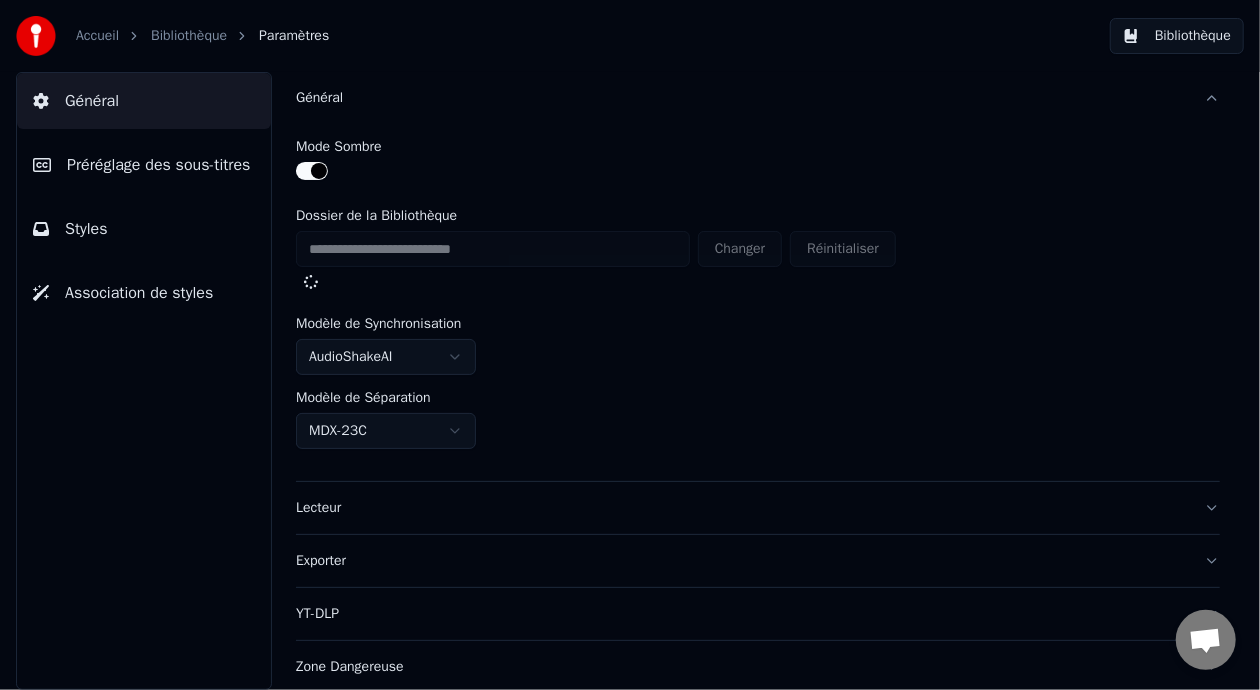 click on "Zone Dangereuse" at bounding box center [742, 667] 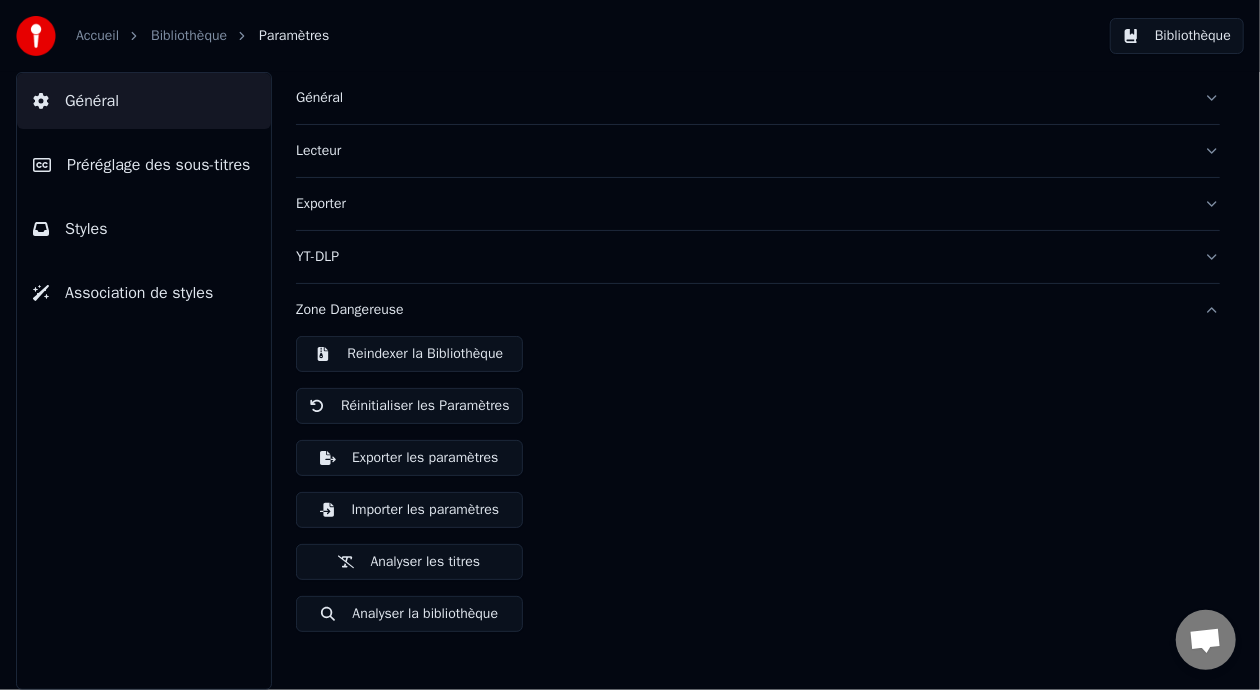 click on "Reindexer la Bibliothèque" at bounding box center [409, 354] 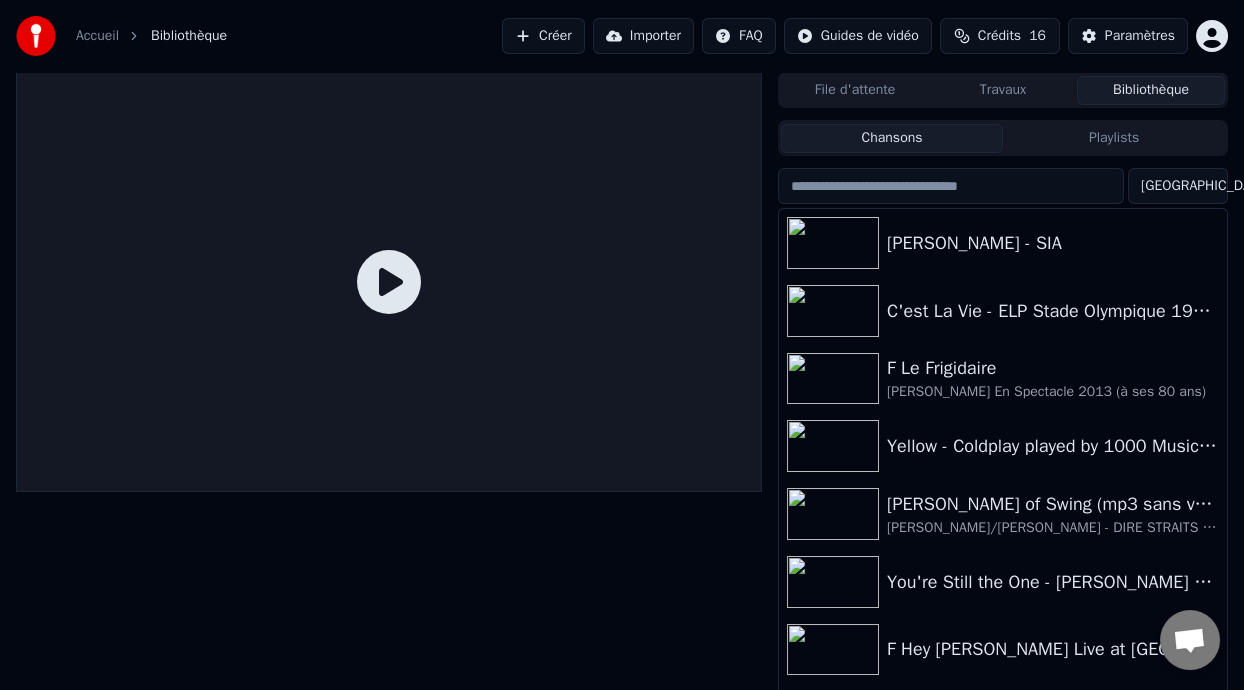 click on "Playlists" at bounding box center [1114, 138] 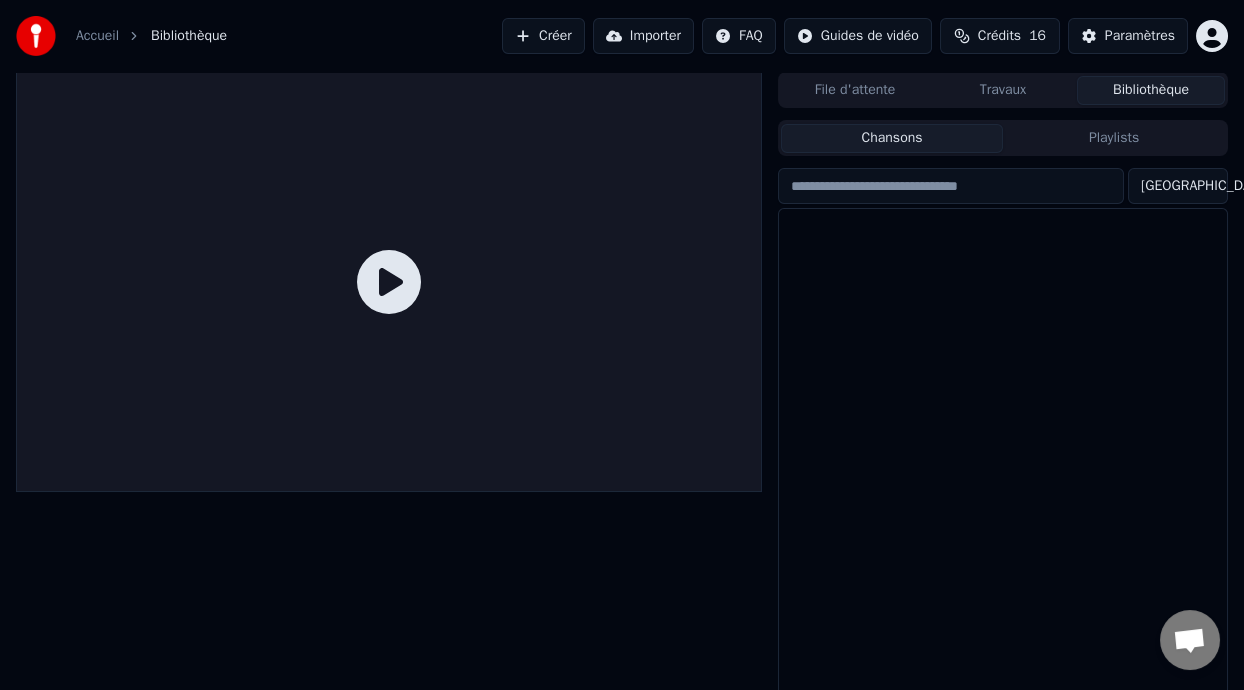 click on "Chansons" at bounding box center (892, 138) 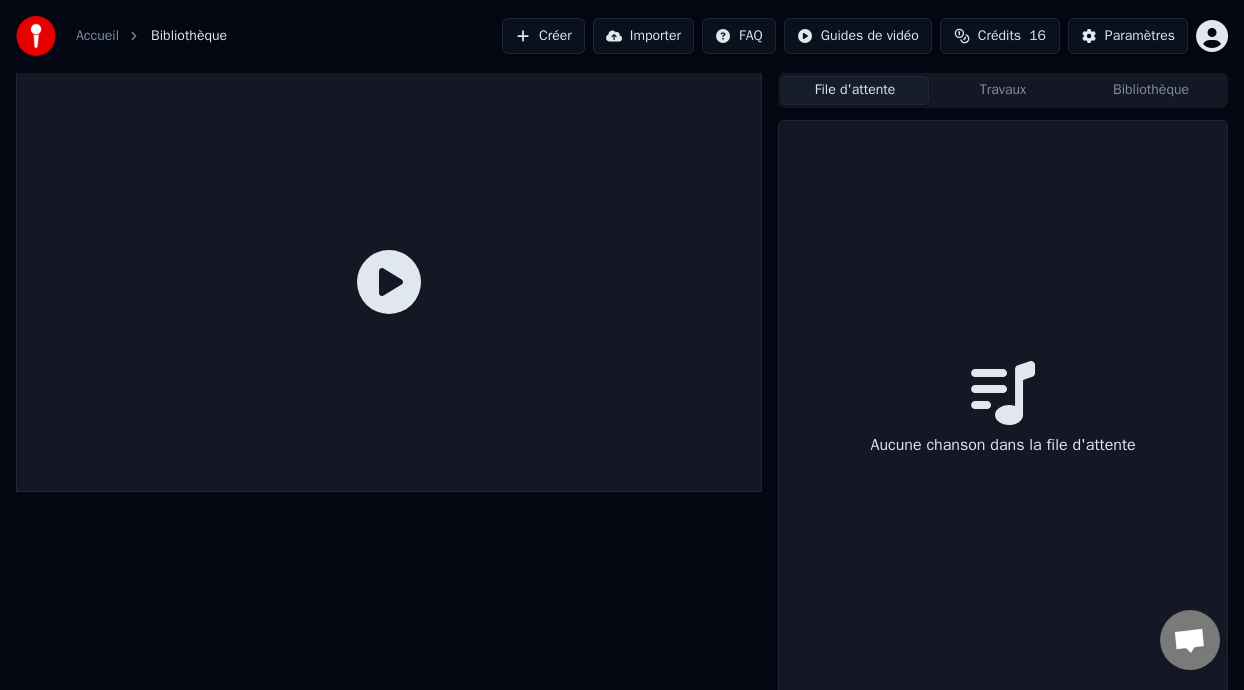 click on "File d'attente" at bounding box center (855, 90) 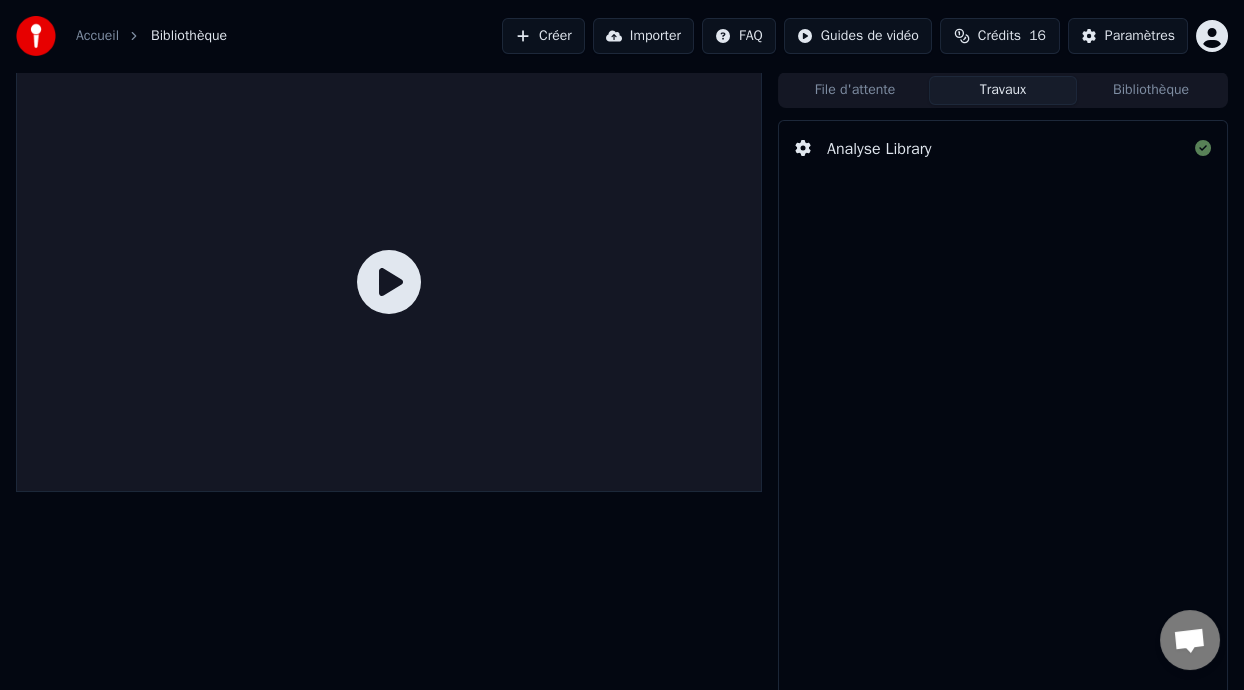 click on "Travaux" at bounding box center [1003, 90] 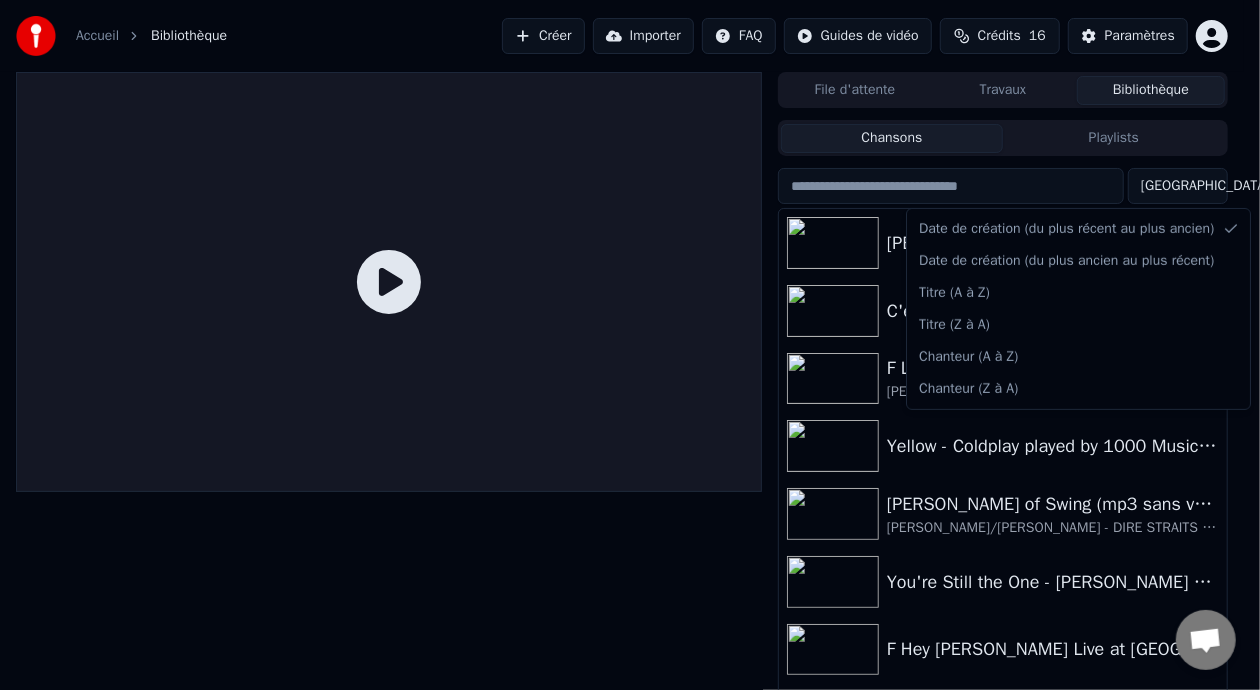 click on "Accueil Bibliothèque Créer Importer FAQ Guides de vidéo Crédits 16 Paramètres File d'attente Travaux Bibliothèque Chansons Playlists Trier R Snowman - SIA C'est La Vie - ELP Stade Olympique 1977.. F Le Frigidaire [PERSON_NAME] En Spectacle 2013 (à ses 80 ans) Yellow - [PERSON_NAME] played by 1000 Musicians  [PERSON_NAME] of Swing (mp3 sans voix ni guitares à TESTER) [PERSON_NAME]/[PERSON_NAME] - DIRE STRAITS Live 1978  You're Still the One - [PERSON_NAME] en spectacle à Vegas F Hey [PERSON_NAME] Live at [GEOGRAPHIC_DATA] -1 capo 2 F G Summer of 69 [PERSON_NAME] - Live [GEOGRAPHIC_DATA][PERSON_NAME] 2024 L'Escalier [PERSON_NAME] (Chanteur préféré de SABIN) G A Horse With No Name AMERICA - Live [US_STATE] 2013 F G Wild World  [PERSON_NAME] - Live [GEOGRAPHIC_DATA] 2023  Date de création (du plus récent au plus ancien) Date de création (du plus ancien au plus récent) Titre (A à Z) Titre (Z à A) Chanteur (A à Z) Chanteur (Z à A)" at bounding box center [630, 345] 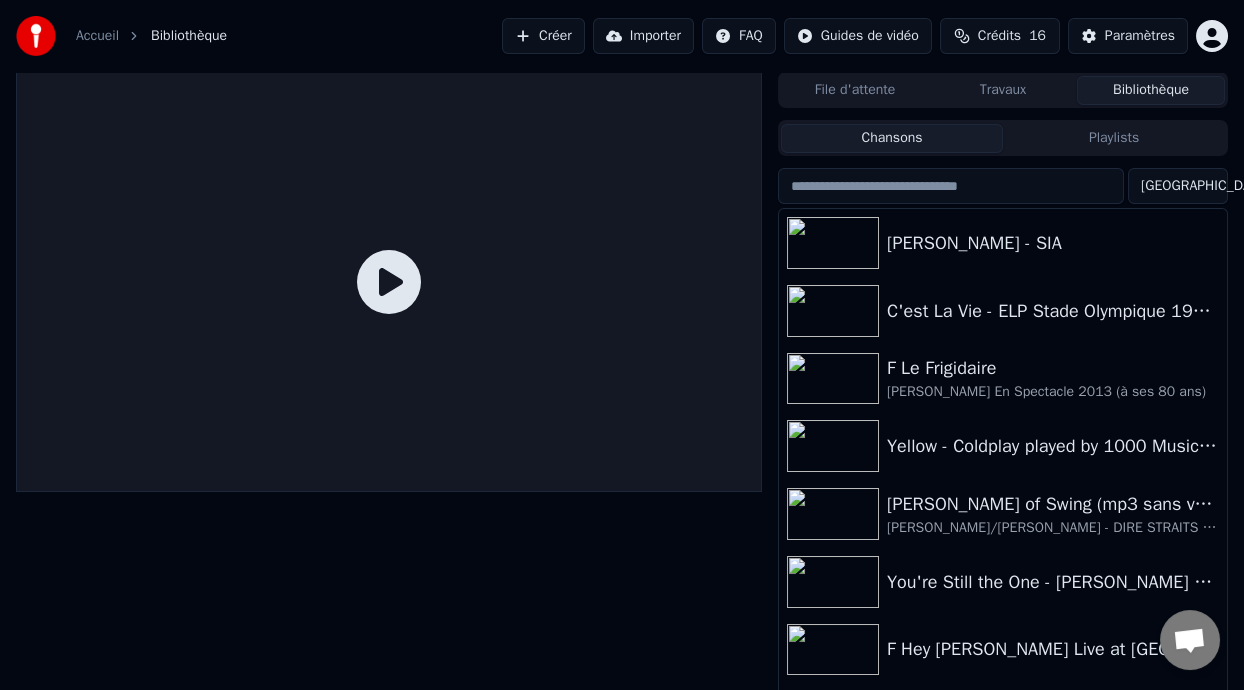 click on "Accueil Bibliothèque Créer Importer FAQ Guides de vidéo Crédits 16 Paramètres File d'attente Travaux Bibliothèque Chansons Playlists Trier R Snowman - SIA C'est La Vie - ELP Stade Olympique 1977.. F Le Frigidaire [PERSON_NAME] En Spectacle 2013 (à ses 80 ans) Yellow - [PERSON_NAME] played by 1000 Musicians  [PERSON_NAME] of Swing (mp3 sans voix ni guitares à TESTER) [PERSON_NAME]/[PERSON_NAME] - DIRE STRAITS Live 1978  You're Still the One - [PERSON_NAME] en spectacle à Vegas F Hey [PERSON_NAME] Live at [GEOGRAPHIC_DATA] -1 capo 2 F G Summer of 69 [PERSON_NAME] - Live [GEOGRAPHIC_DATA][PERSON_NAME] 2024 L'Escalier [PERSON_NAME] (Chanteur préféré de SABIN) G A Horse With No Name AMERICA - Live [US_STATE] 2013 F G Wild World  [PERSON_NAME] - Live [GEOGRAPHIC_DATA] 2023" at bounding box center (622, 345) 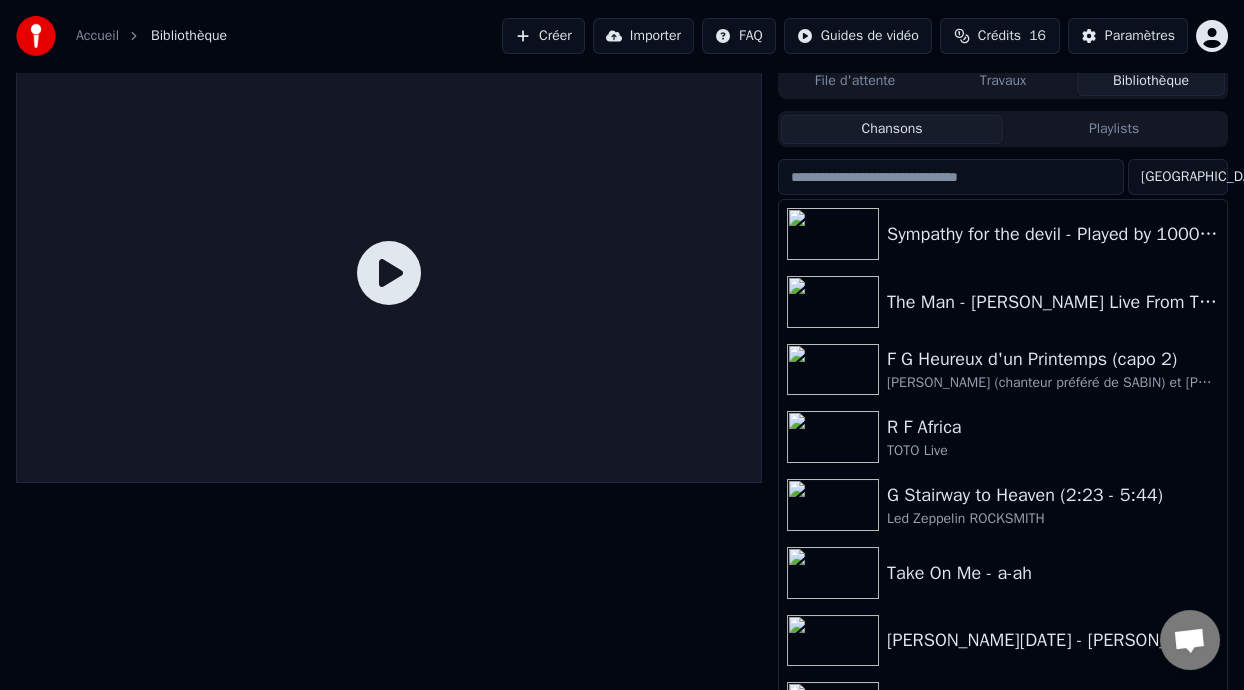 scroll, scrollTop: 9, scrollLeft: 0, axis: vertical 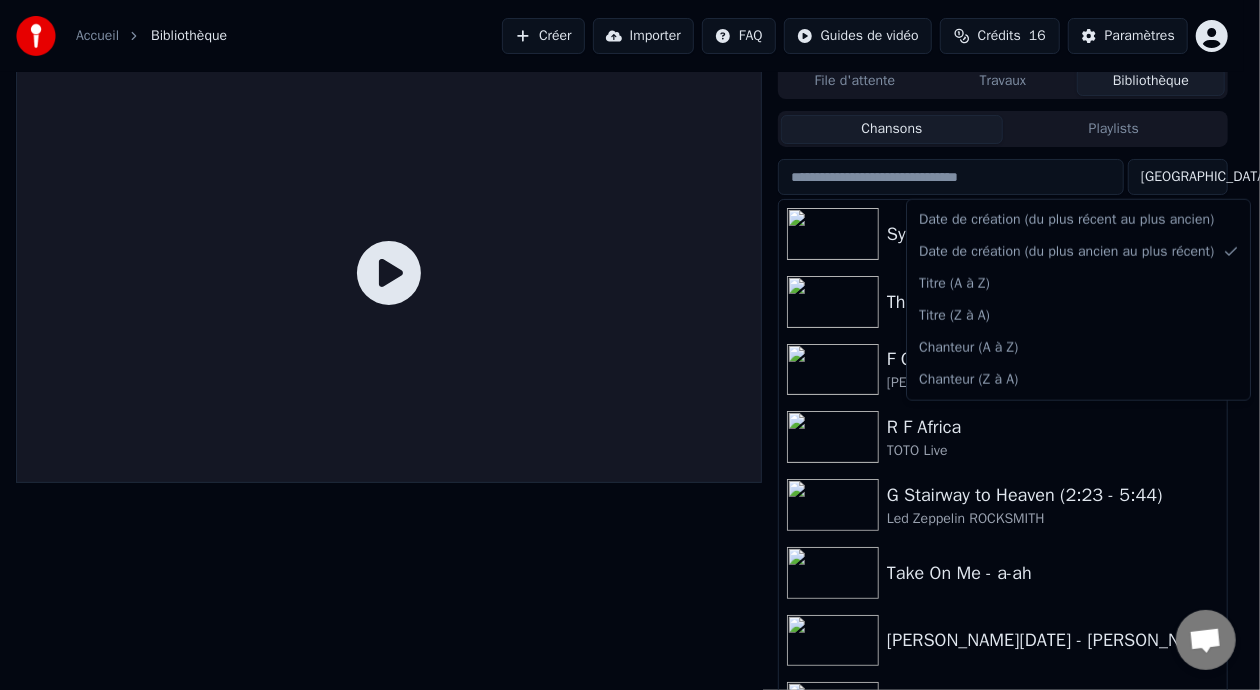 click on "Accueil Bibliothèque Créer Importer FAQ Guides de vidéo Crédits 16 Paramètres File d'attente Travaux Bibliothèque Chansons Playlists Trier Sympathy for the devil - Played by 1000 musicians The Man - [PERSON_NAME] Live From The Eras Tour F G Heureux d'un Printemps (capo 2) [PERSON_NAME] (chanteur préféré de SABIN) et [PERSON_NAME] R F Africa  TOTO Live G Stairway to Heaven (2:23 - 5:44) Led Zeppelin ROCKSMITH  Take On Me - a-ah J [DATE] - [PERSON_NAME] The Eras Tour [PERSON_NAME] Version Shallow - [DEMOGRAPHIC_DATA][PERSON_NAME] & [PERSON_NAME]  F Bohemian Rhapsody QUEEN • Played by 1000 musicians Rockin'1000 - [PERSON_NAME] [GEOGRAPHIC_DATA] 2023 J Love Story - [PERSON_NAME] R P G Like a Rolling Stone (-6%) ON DANSE FILM 2024 A Complete Unknown - [PERSON_NAME] Date de création (du plus récent au plus ancien) Date de création (du plus ancien au plus récent) Titre (A à Z) Titre (Z à A) Chanteur (A à Z) Chanteur (Z à A)" at bounding box center (630, 336) 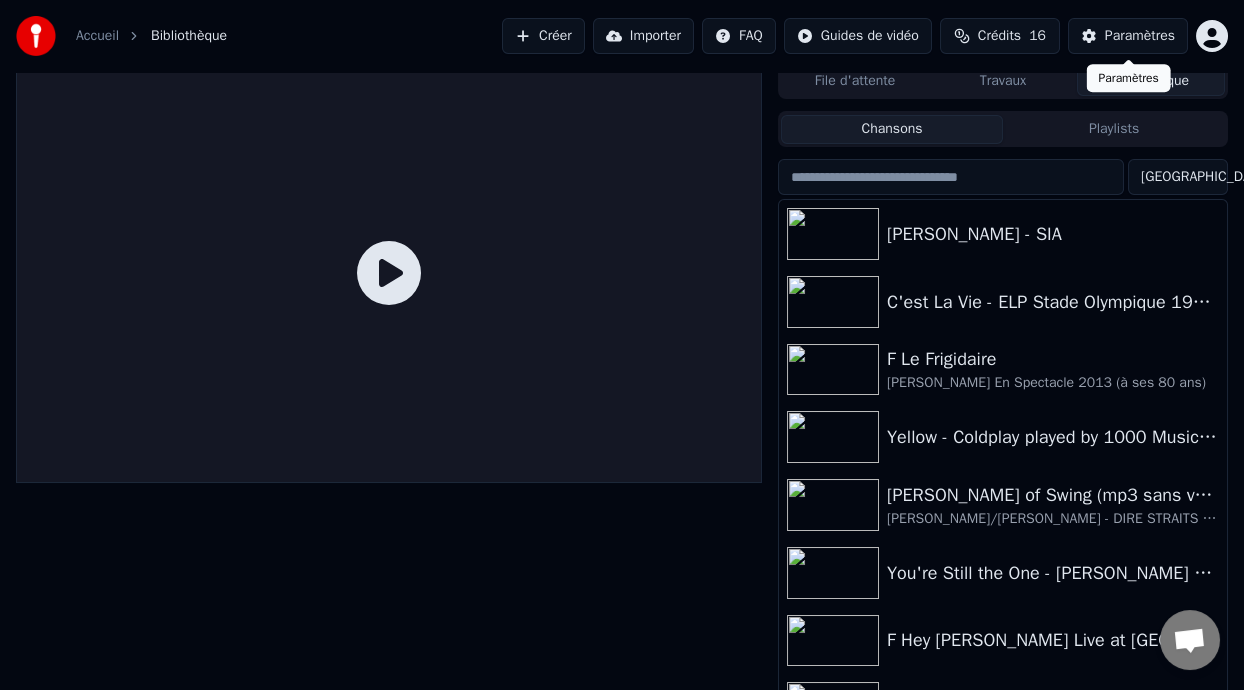 click on "Paramètres" at bounding box center [1140, 36] 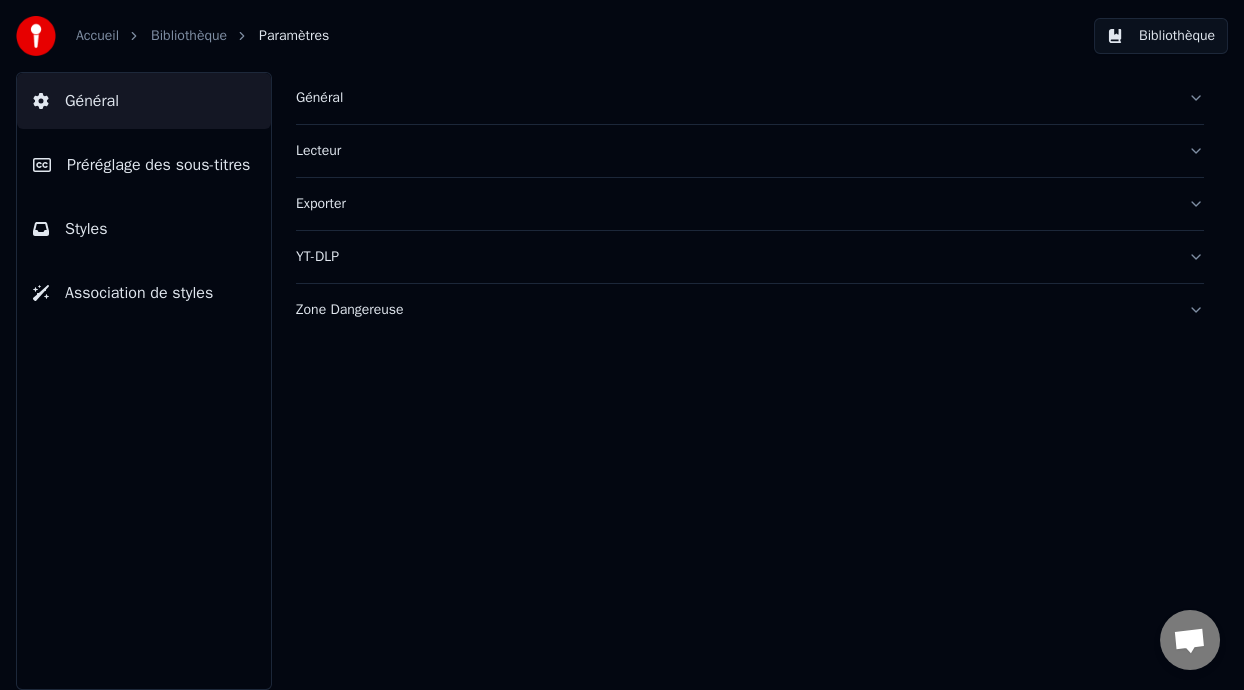 scroll, scrollTop: 0, scrollLeft: 0, axis: both 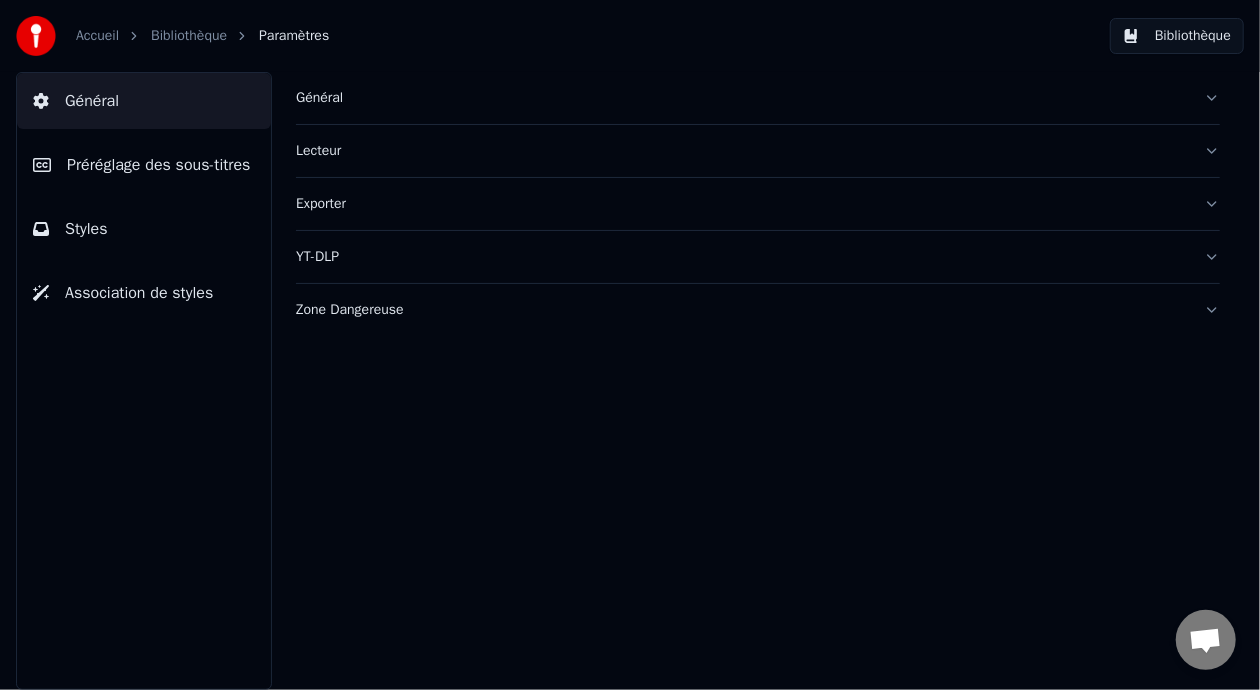 click on "Zone Dangereuse" at bounding box center [742, 310] 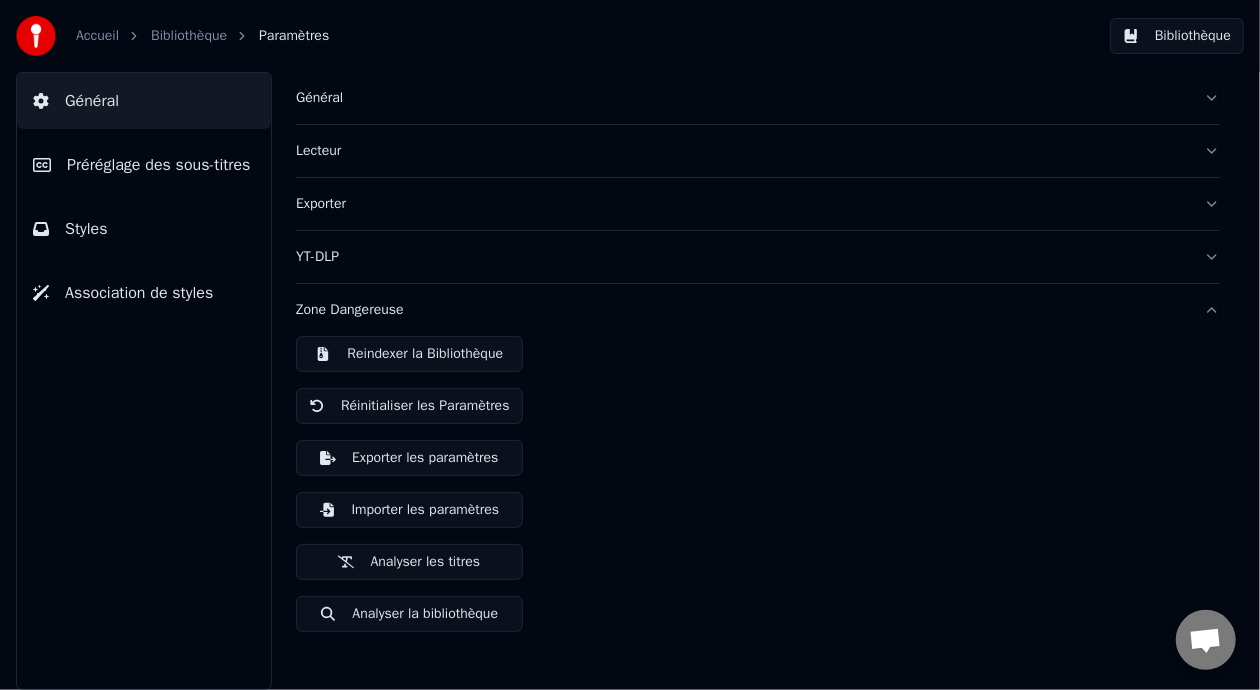 click on "Analyser la bibliothèque" at bounding box center (409, 614) 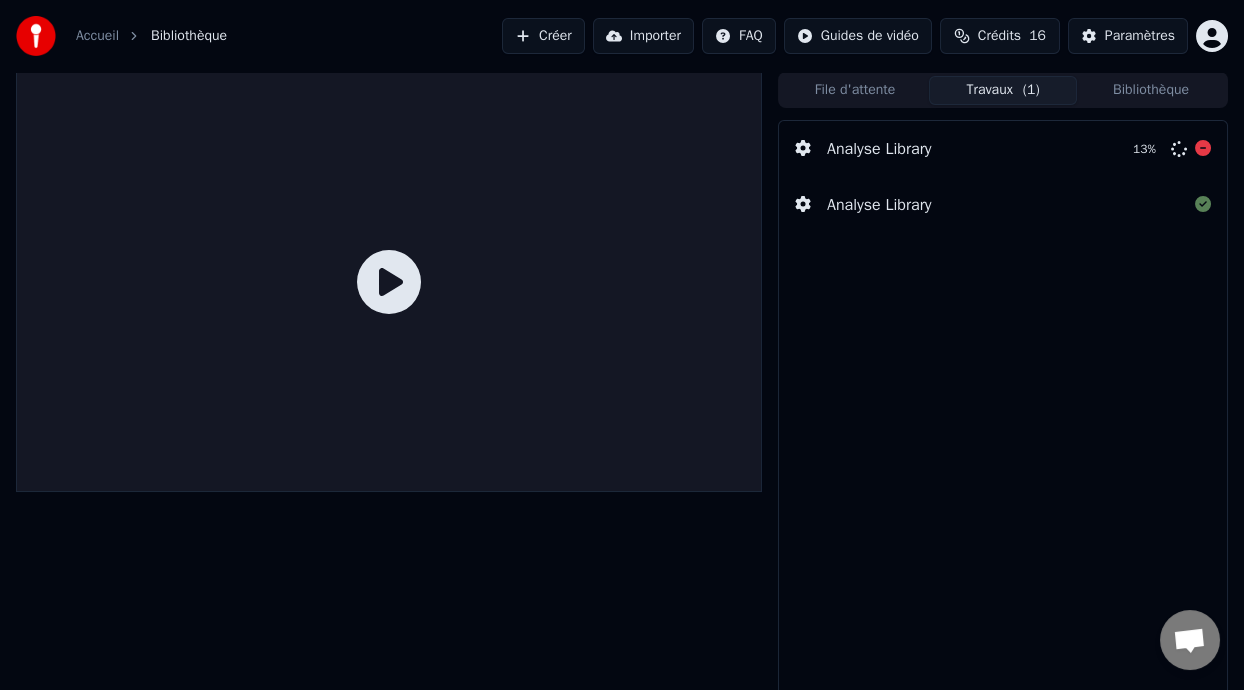 click 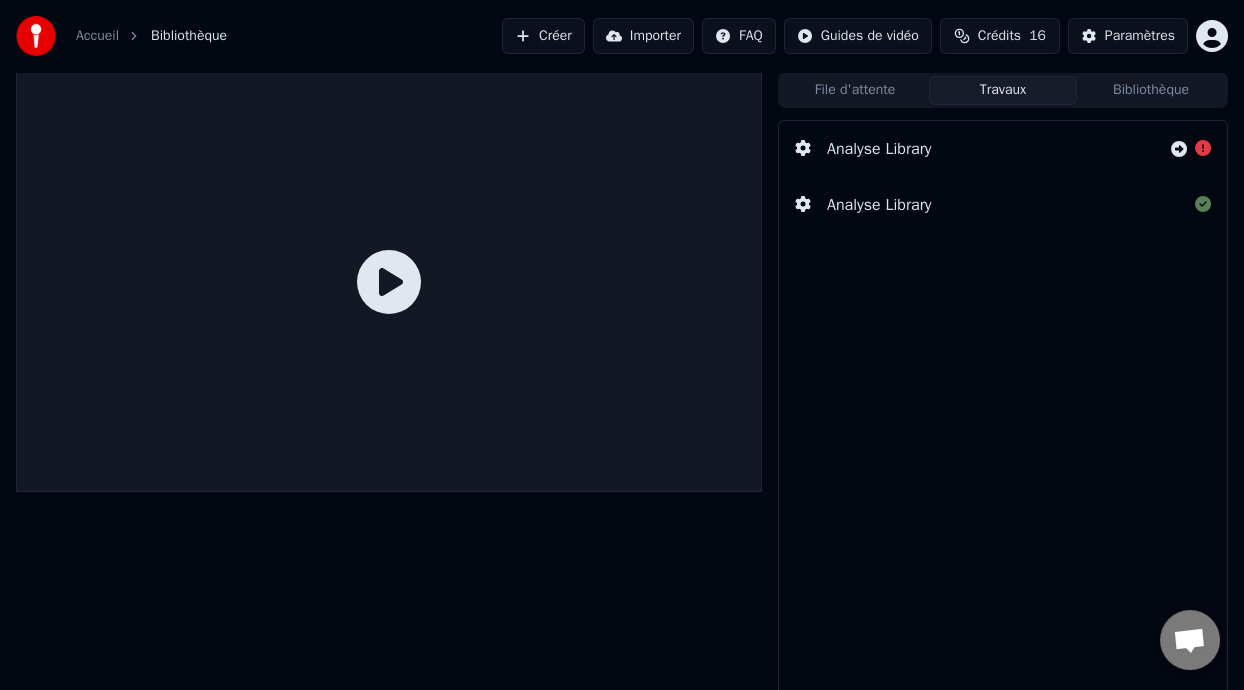 click on "Bibliothèque" at bounding box center [1151, 90] 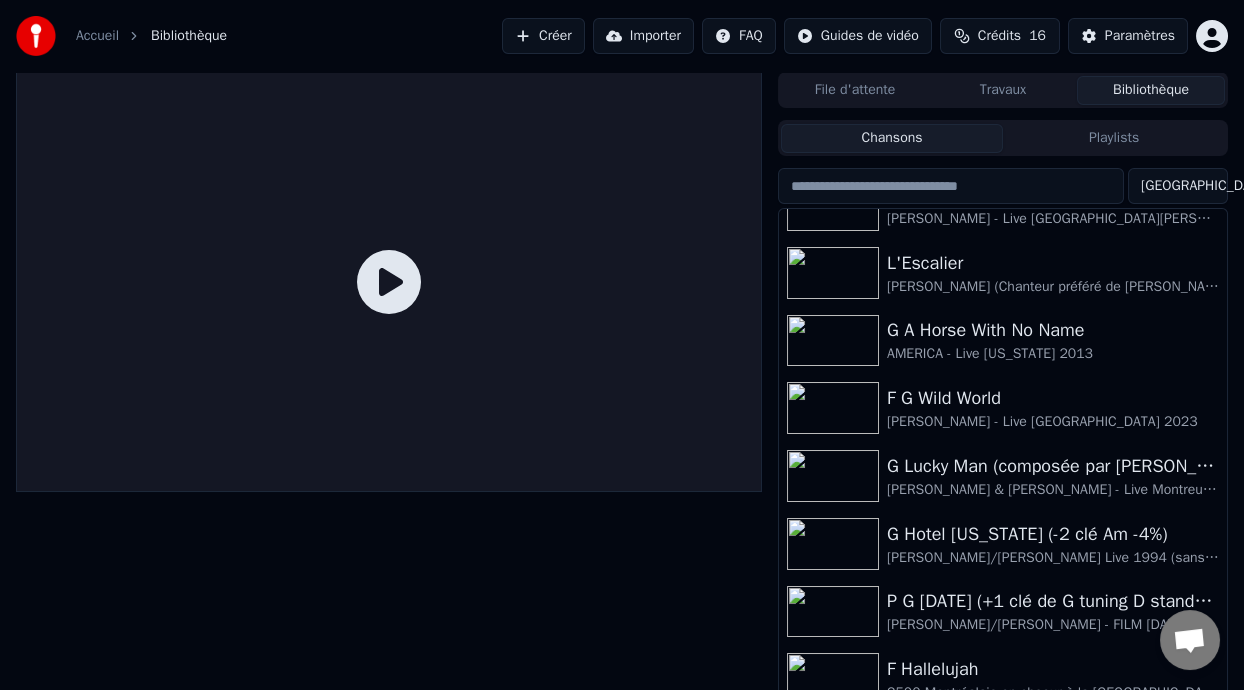 scroll, scrollTop: 0, scrollLeft: 0, axis: both 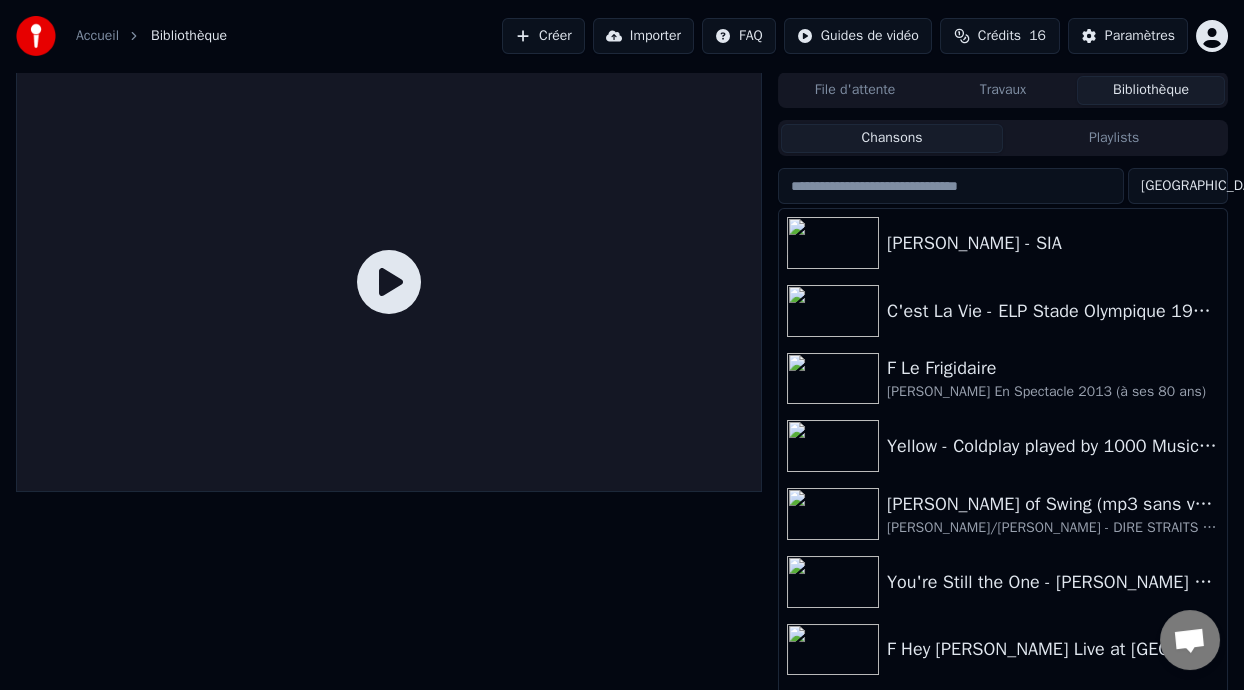 click on "Accueil Bibliothèque Créer Importer FAQ Guides de vidéo Crédits 16 Paramètres File d'attente Travaux Bibliothèque Chansons Playlists Trier R Snowman - SIA C'est La Vie - ELP Stade Olympique 1977.. F Le Frigidaire [PERSON_NAME] En Spectacle 2013 (à ses 80 ans) Yellow - [PERSON_NAME] played by 1000 Musicians  [PERSON_NAME] of Swing (mp3 sans voix ni guitares à TESTER) [PERSON_NAME]/[PERSON_NAME] - DIRE STRAITS Live 1978  You're Still the One - [PERSON_NAME] en spectacle à Vegas F Hey [PERSON_NAME] Live at [GEOGRAPHIC_DATA] -1 capo 2 F G Summer of 69 [PERSON_NAME] - Live [GEOGRAPHIC_DATA][PERSON_NAME] 2024 L'Escalier [PERSON_NAME] (Chanteur préféré de SABIN) G A Horse With No Name AMERICA - Live [US_STATE] 2013 F G Wild World  [PERSON_NAME] - Live Glastonbury 2023  G Lucky Man (composée par [PERSON_NAME] à 12 ans avec sa première guitare) [PERSON_NAME] & [PERSON_NAME] - Live Montreux 1997 (voix 50%)" at bounding box center [622, 345] 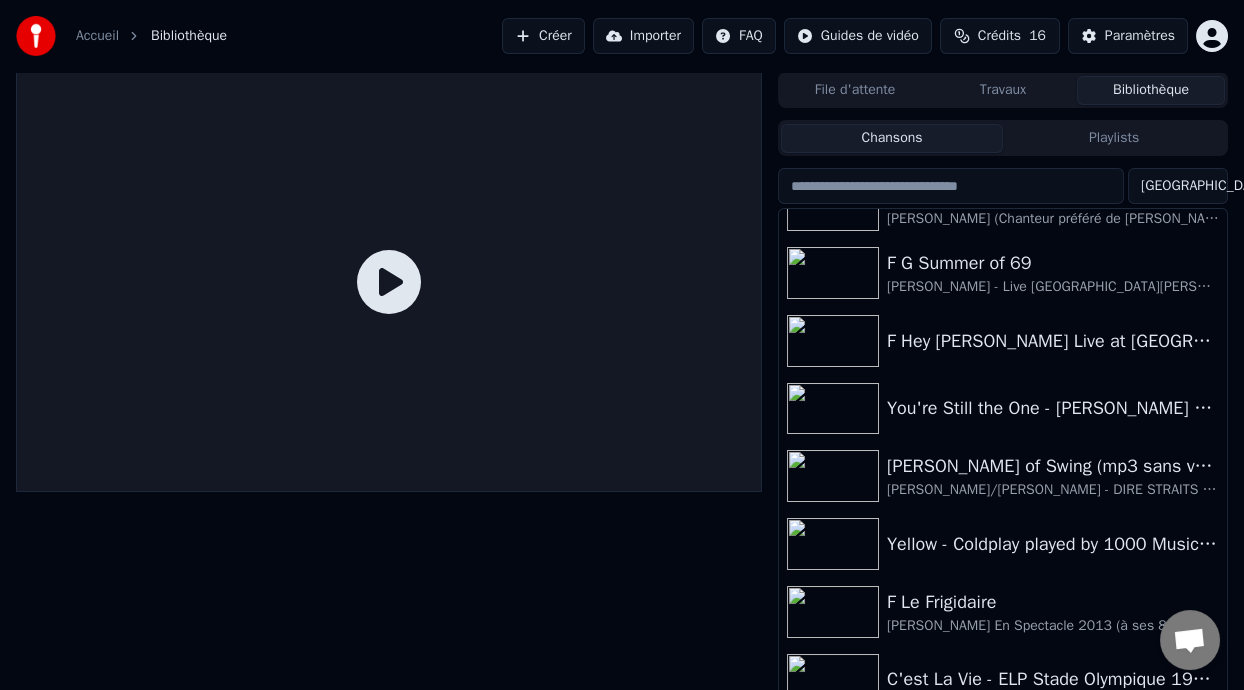 scroll, scrollTop: 7571, scrollLeft: 0, axis: vertical 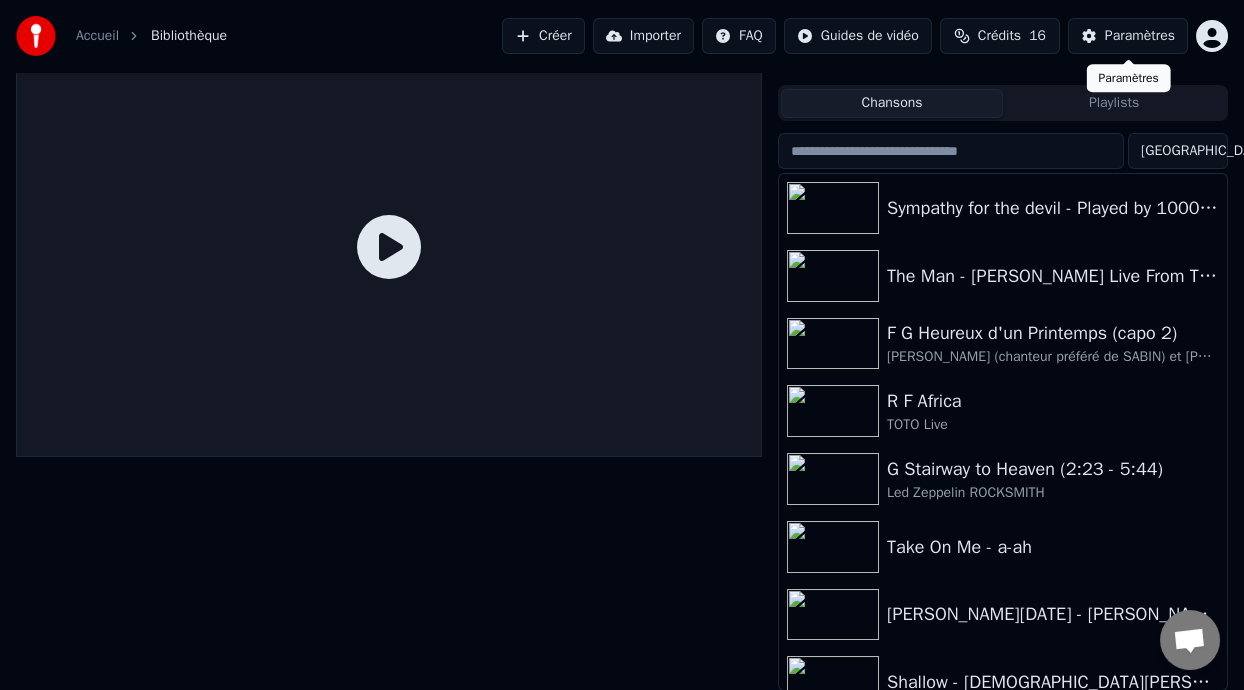 click on "Paramètres" at bounding box center (1140, 36) 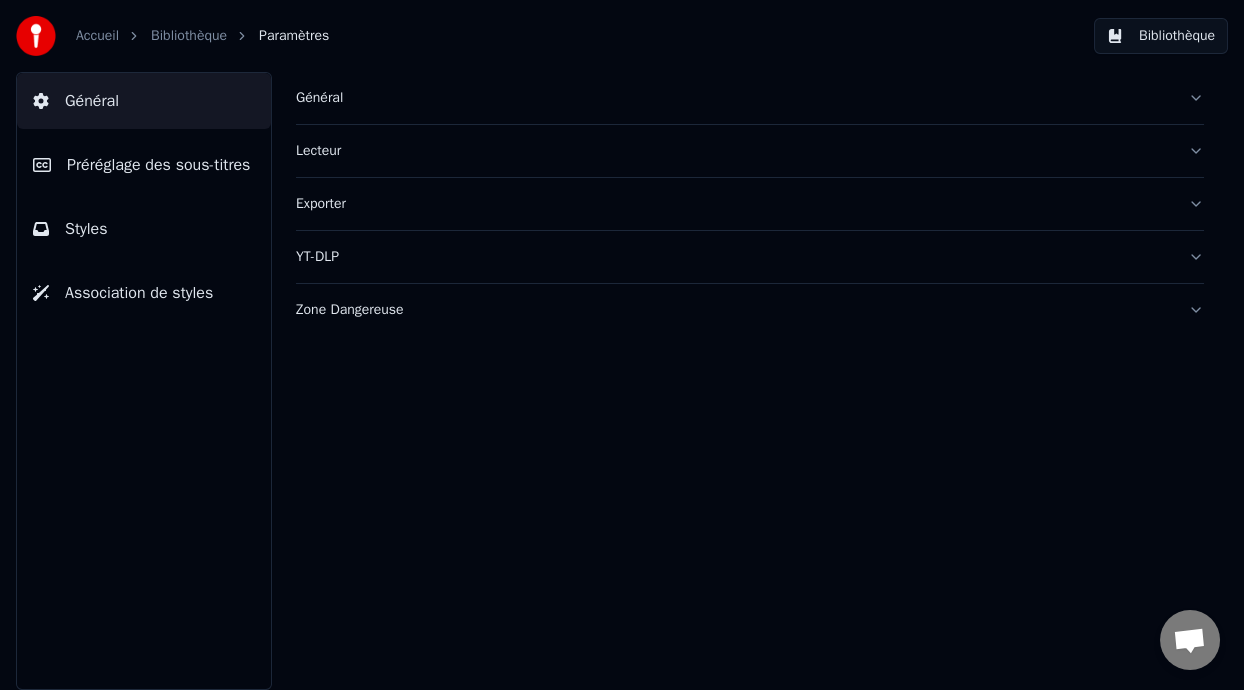 scroll, scrollTop: 0, scrollLeft: 0, axis: both 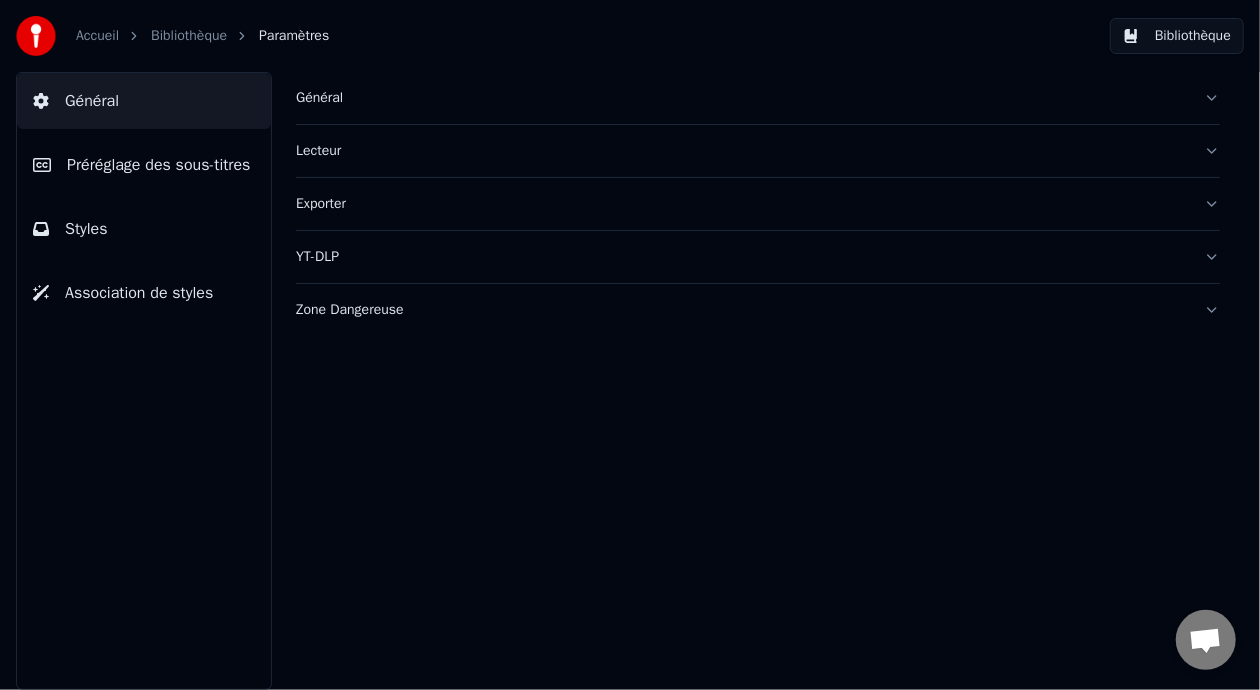 click on "Zone Dangereuse" at bounding box center [742, 310] 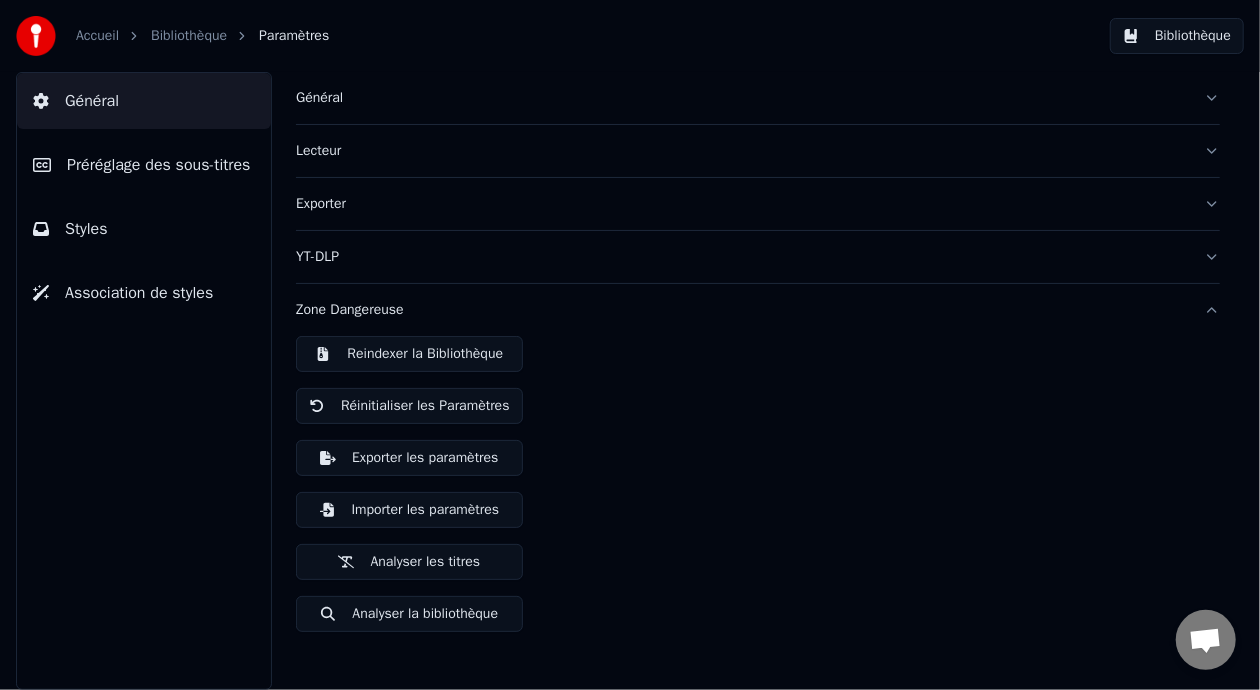 click on "Bibliothèque" at bounding box center (189, 36) 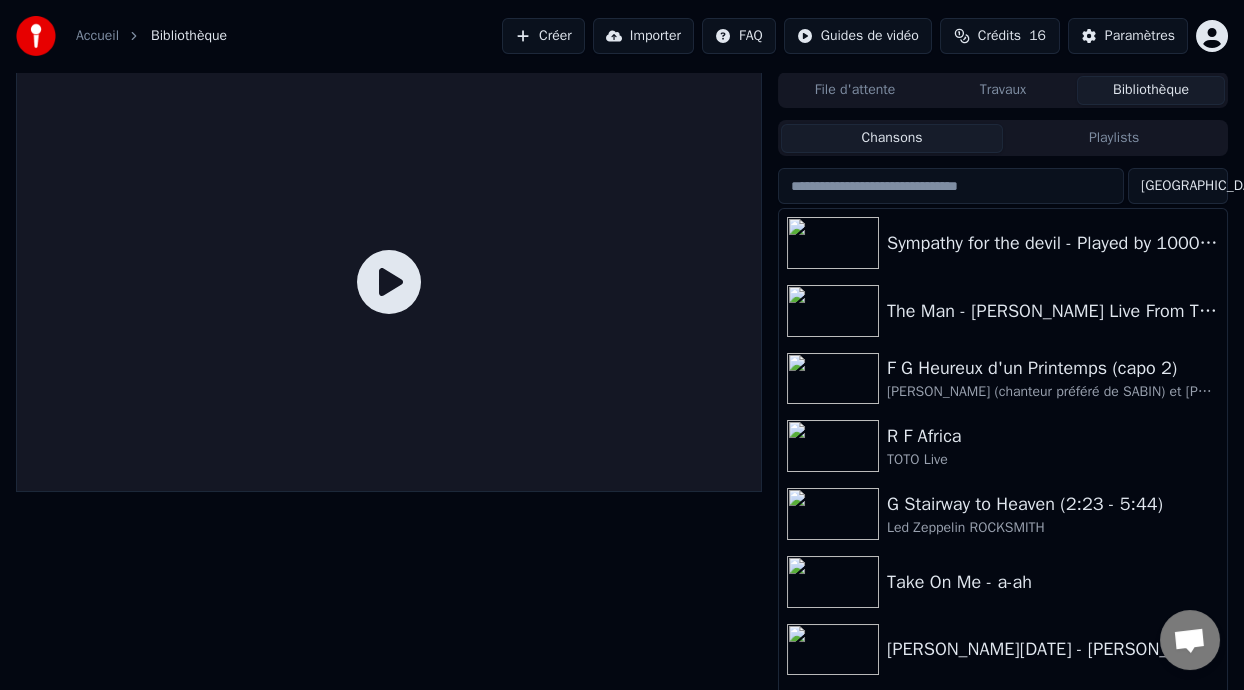click on "Accueil Bibliothèque Créer Importer FAQ Guides de vidéo Crédits 16 Paramètres File d'attente Travaux Bibliothèque Chansons Playlists Trier Sympathy for the devil - Played by 1000 musicians The Man - [PERSON_NAME] Live From The Eras Tour F G Heureux d'un Printemps (capo 2) [PERSON_NAME] (chanteur préféré de SABIN) et [PERSON_NAME] R F Africa  TOTO Live G Stairway to Heaven (2:23 - 5:44) Led Zeppelin ROCKSMITH  Take On Me - a-ah [PERSON_NAME][DATE] - [PERSON_NAME] The Eras Tour [PERSON_NAME] Version Shallow - [DEMOGRAPHIC_DATA][PERSON_NAME] & [PERSON_NAME]  F Bohemian Rhapsody QUEEN • Played by 1000 musicians Rockin'1000 - [PERSON_NAME] [GEOGRAPHIC_DATA] 2023 J Love Story - [PERSON_NAME] R P G Like a Rolling Stone (-6%) ON DANSE FILM 2024 A Complete Unknown - [PERSON_NAME]" at bounding box center [622, 345] 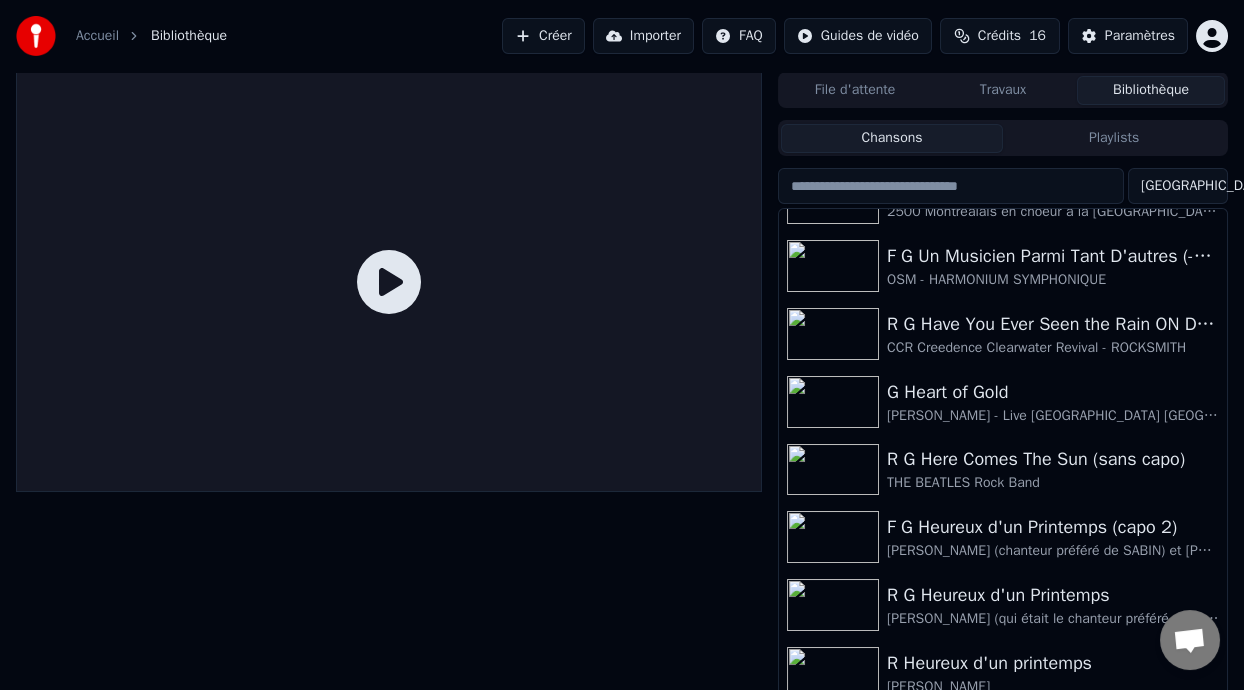 scroll, scrollTop: 2334, scrollLeft: 0, axis: vertical 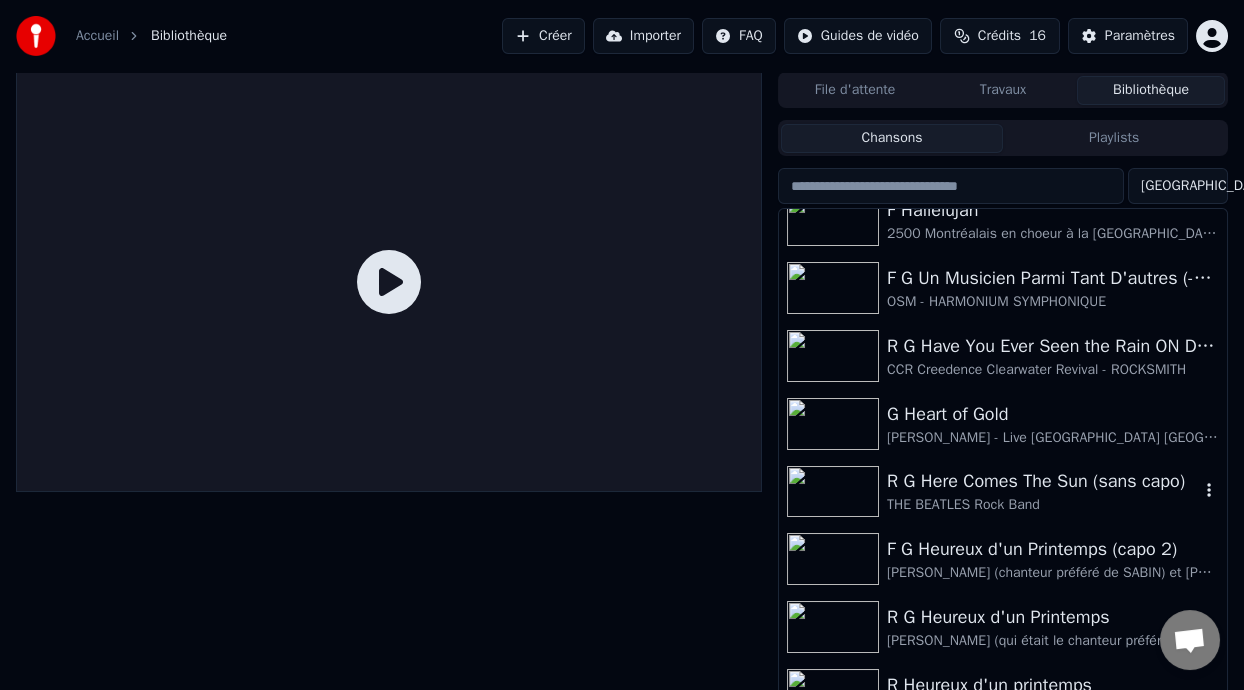 click on "R G Here Comes The Sun (sans capo)" at bounding box center (1043, 481) 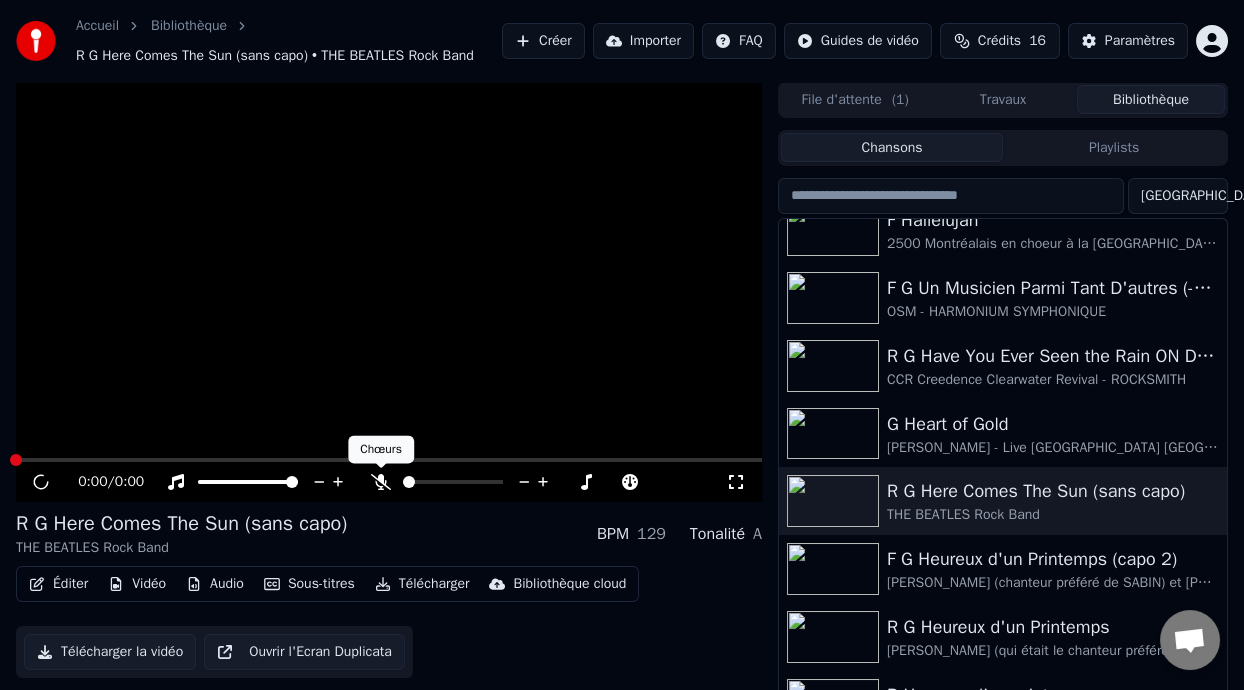 click on "Accueil Bibliothèque R G Here Comes The Sun (sans capo) • THE BEATLES Rock Band Créer Importer FAQ Guides de vidéo Crédits 16 Paramètres 0:00  /  0:00 R G Here Comes The Sun (sans capo) THE BEATLES Rock Band BPM 129 Tonalité A Éditer Vidéo Audio Sous-titres Télécharger Bibliothèque cloud Télécharger la vidéo Ouvrir l'Ecran Duplicata File d'attente ( 1 ) Travaux Bibliothèque Chansons Playlists Trier Give a Little Bit mp3 - Supertramp Hallelujah F Hallelujah 2500 Montréalais en choeur  à la Place des Arts  F G Un Musicien Parmi Tant D'autres (-5% choeurs 40%) OSM - HARMONIUM SYMPHONIQUE  R G Have You Ever Seen the Rain  ON DANSE CCR Creedence Clearwater Revival - ROCKSMITH G Heart of Gold  [PERSON_NAME] - Live [GEOGRAPHIC_DATA] [GEOGRAPHIC_DATA] 2024 R G Here Comes The Sun (sans capo) THE BEATLES Rock Band F G Heureux d'un Printemps (capo 2) [PERSON_NAME] (chanteur préféré de [PERSON_NAME]) et [PERSON_NAME] R G Heureux d'un Printemps  [PERSON_NAME] (qui était le chanteur préféré de SABIN) [PERSON_NAME]  0 0" at bounding box center (622, 345) 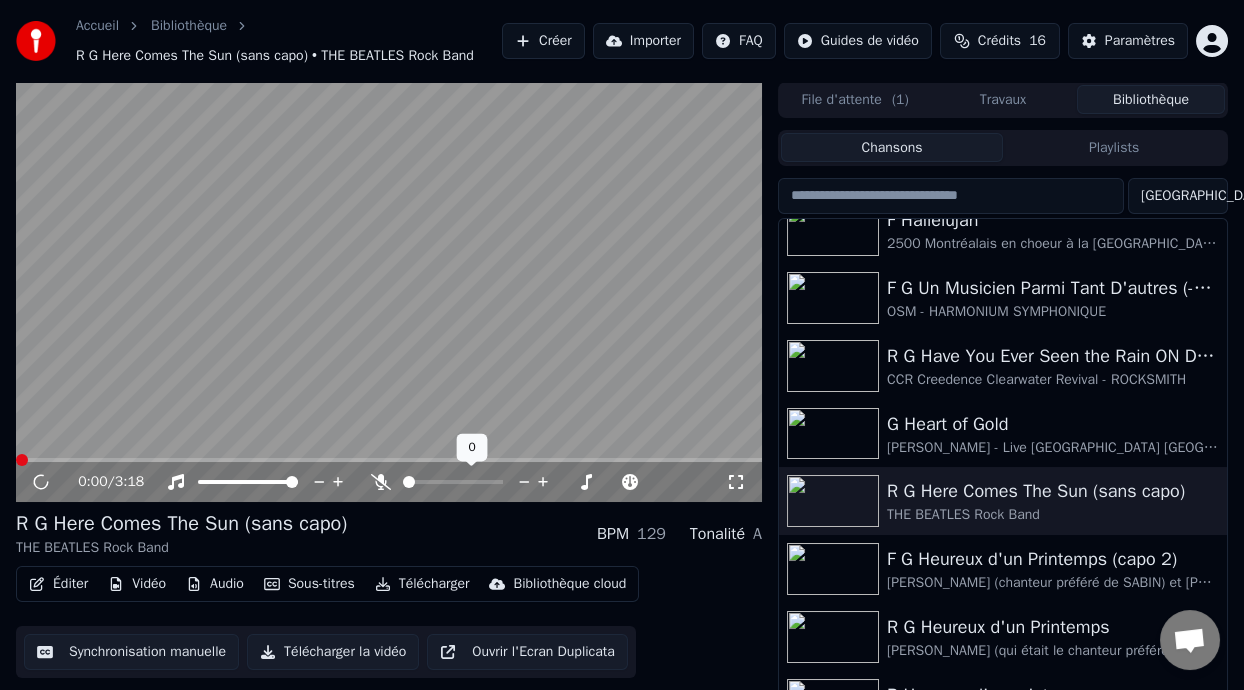 click 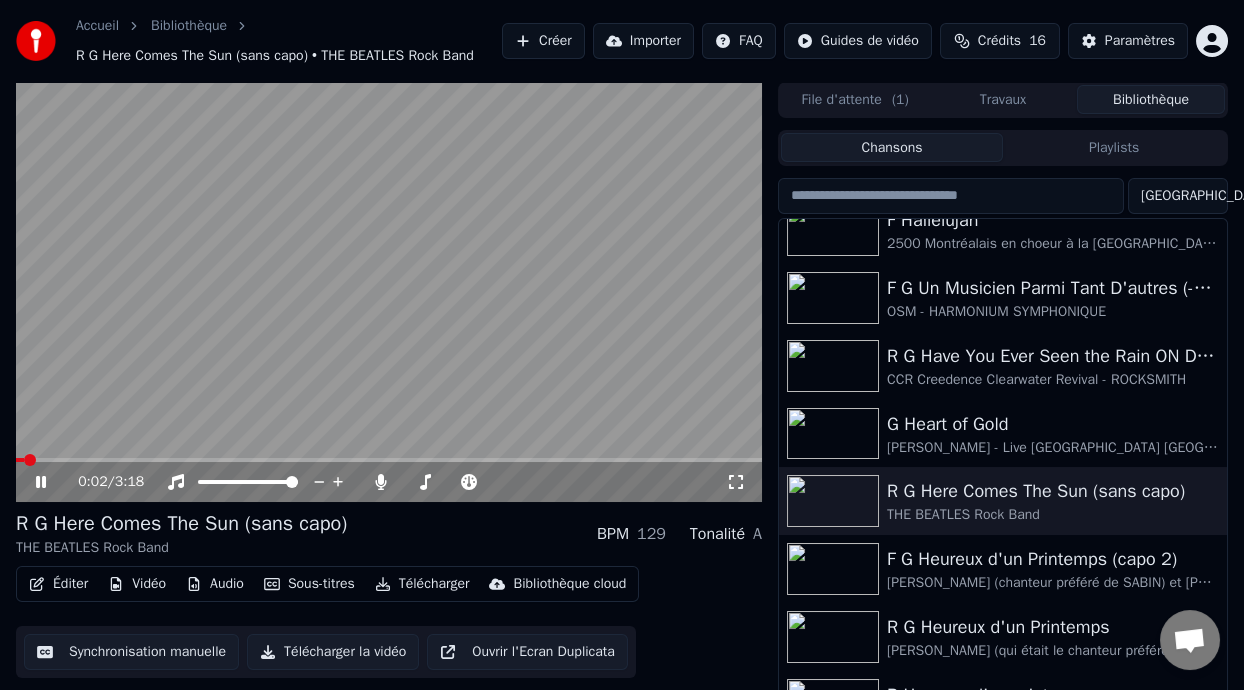 click 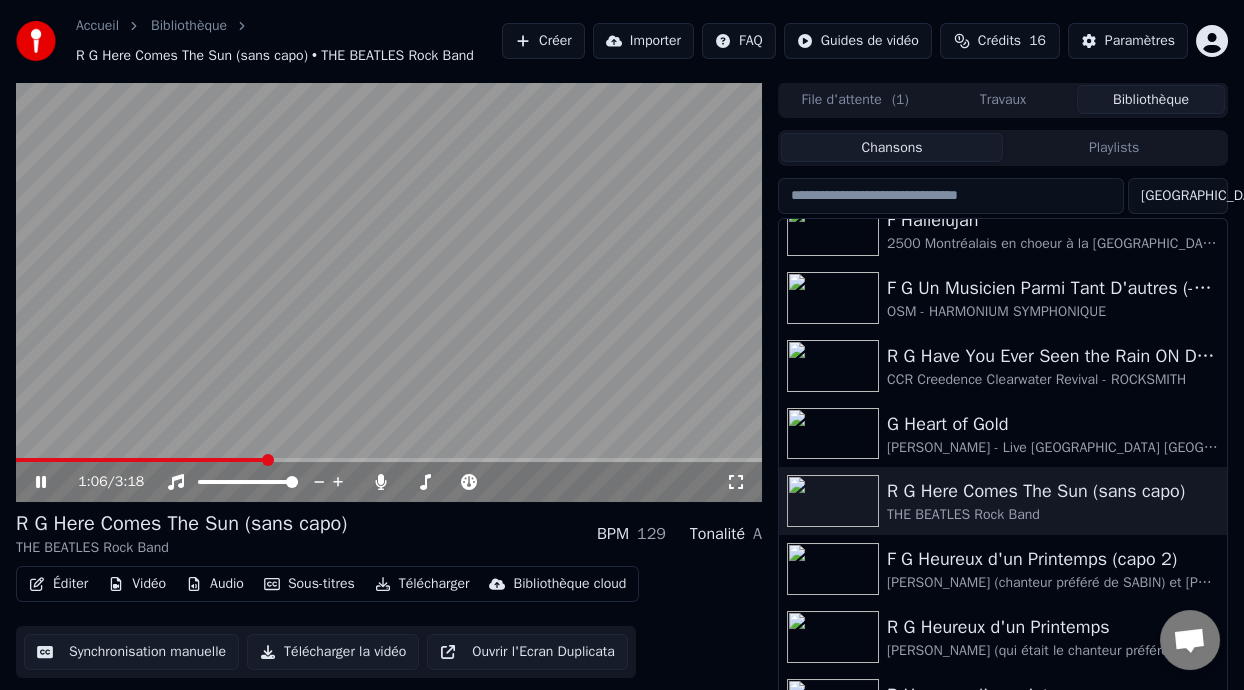click 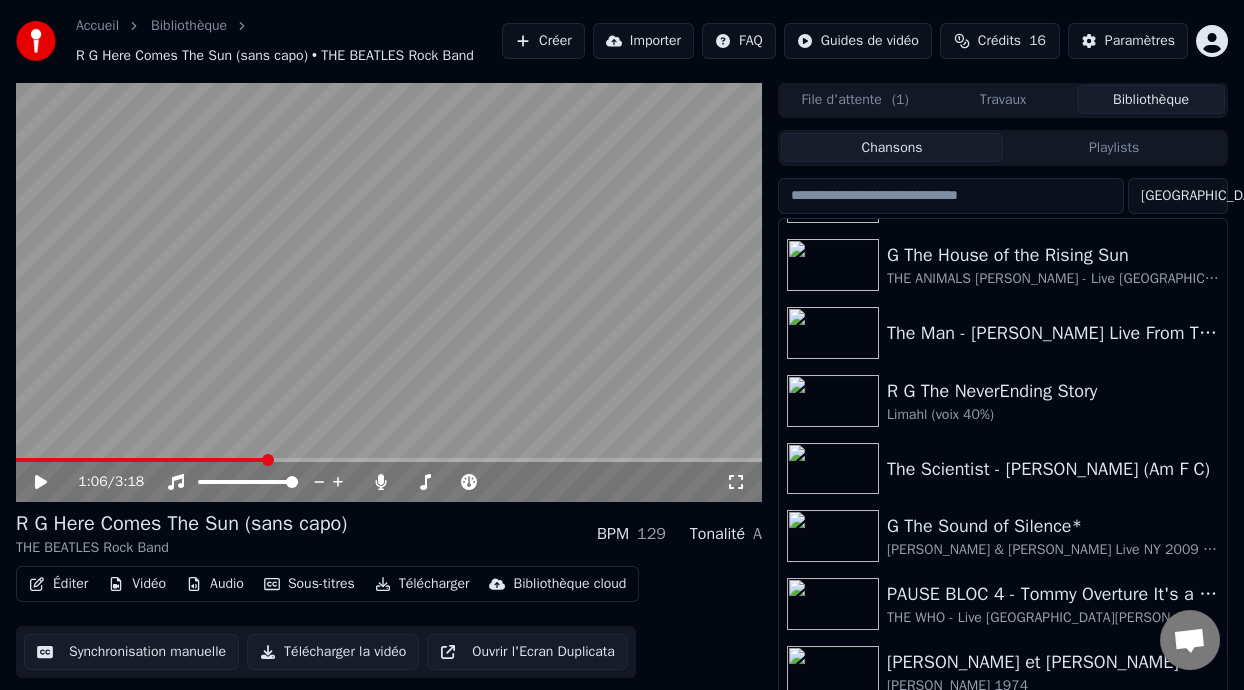 scroll, scrollTop: 6947, scrollLeft: 0, axis: vertical 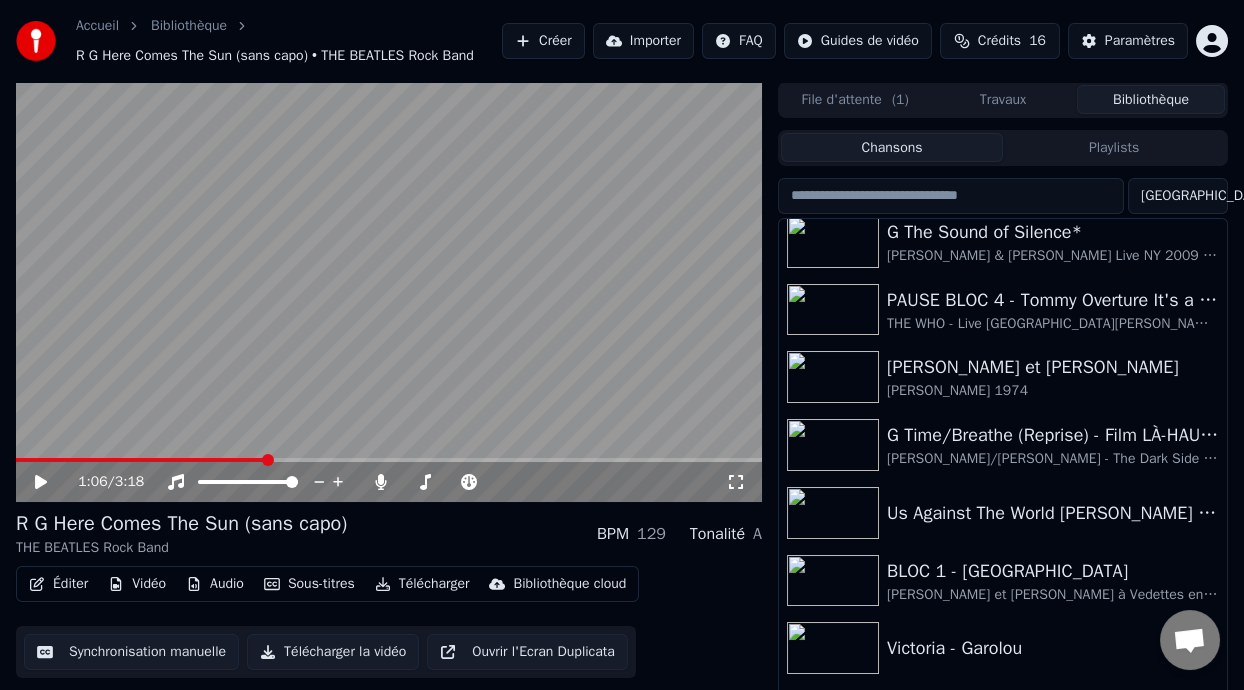 click at bounding box center (951, 196) 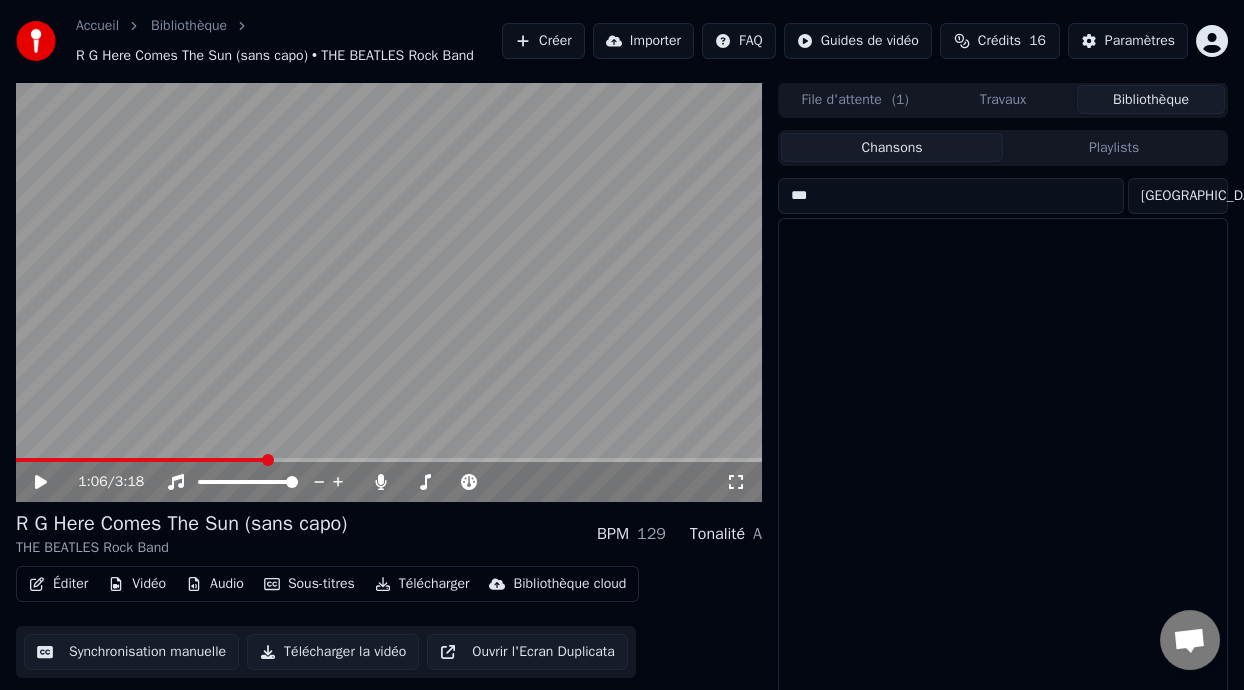 scroll, scrollTop: 0, scrollLeft: 0, axis: both 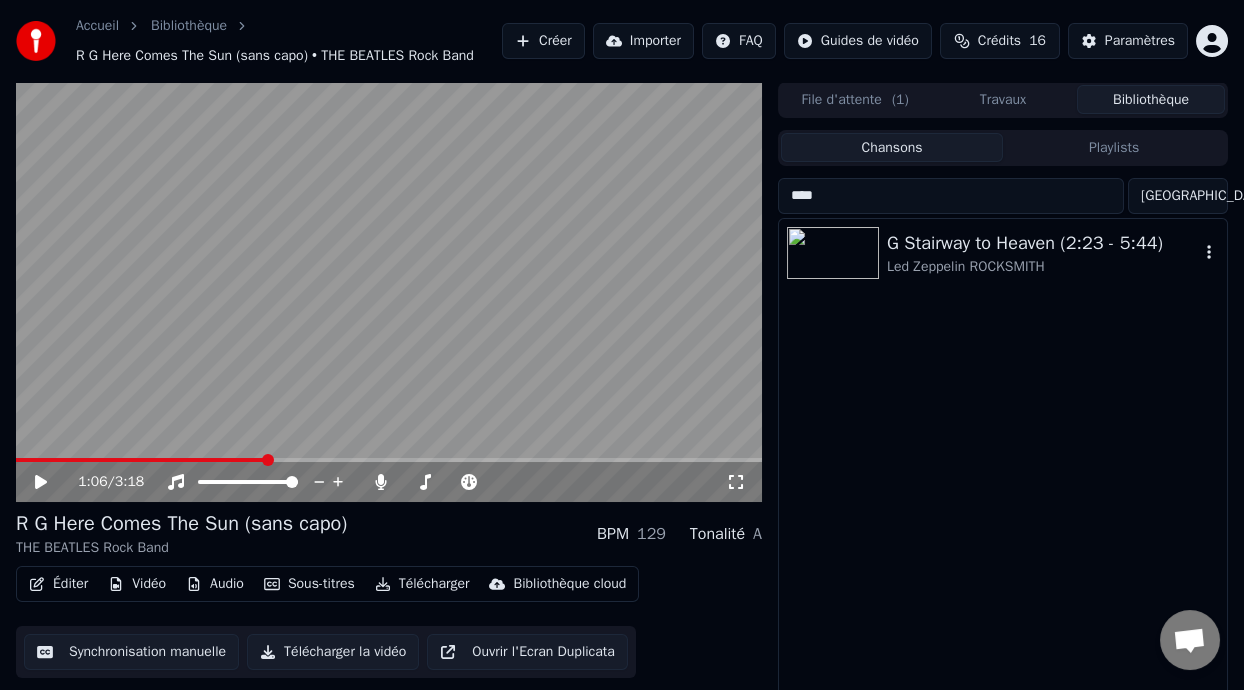 type on "****" 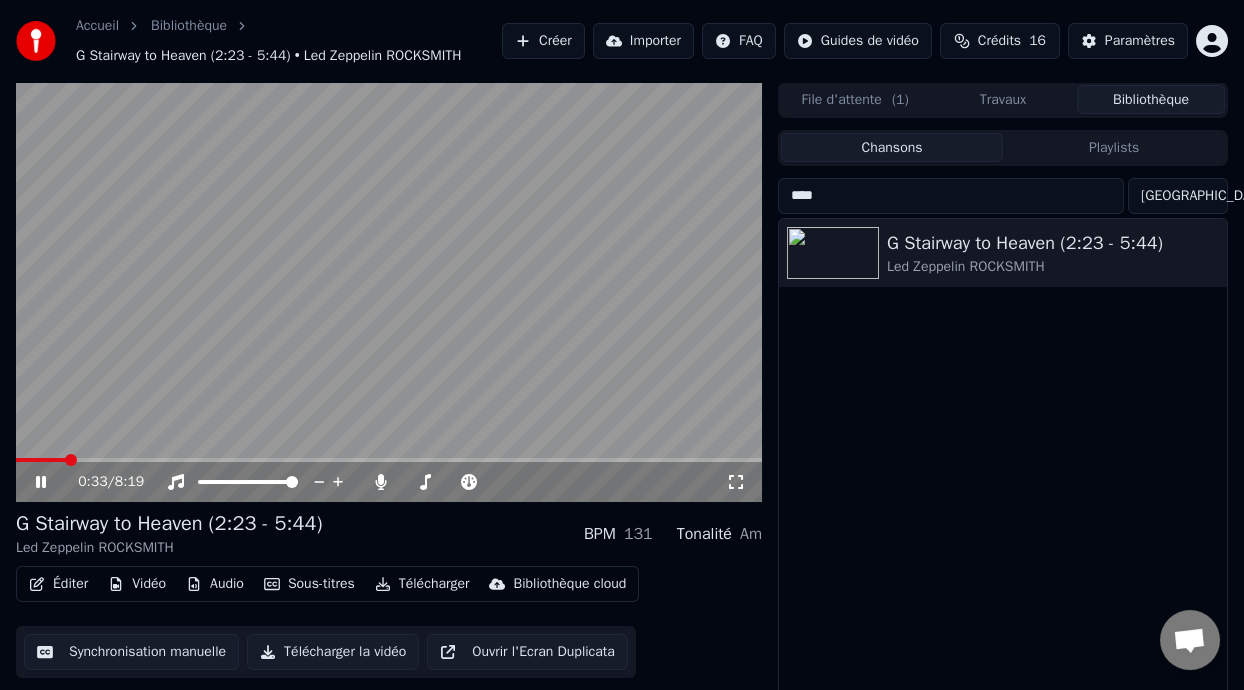click 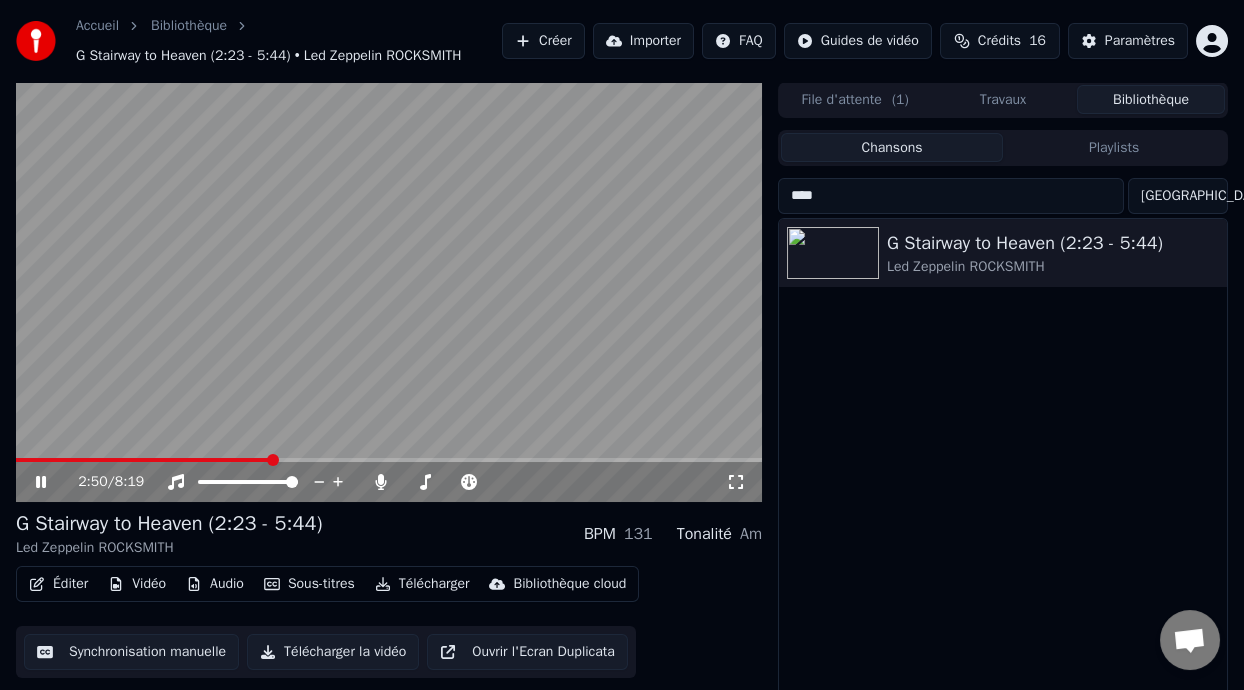 click 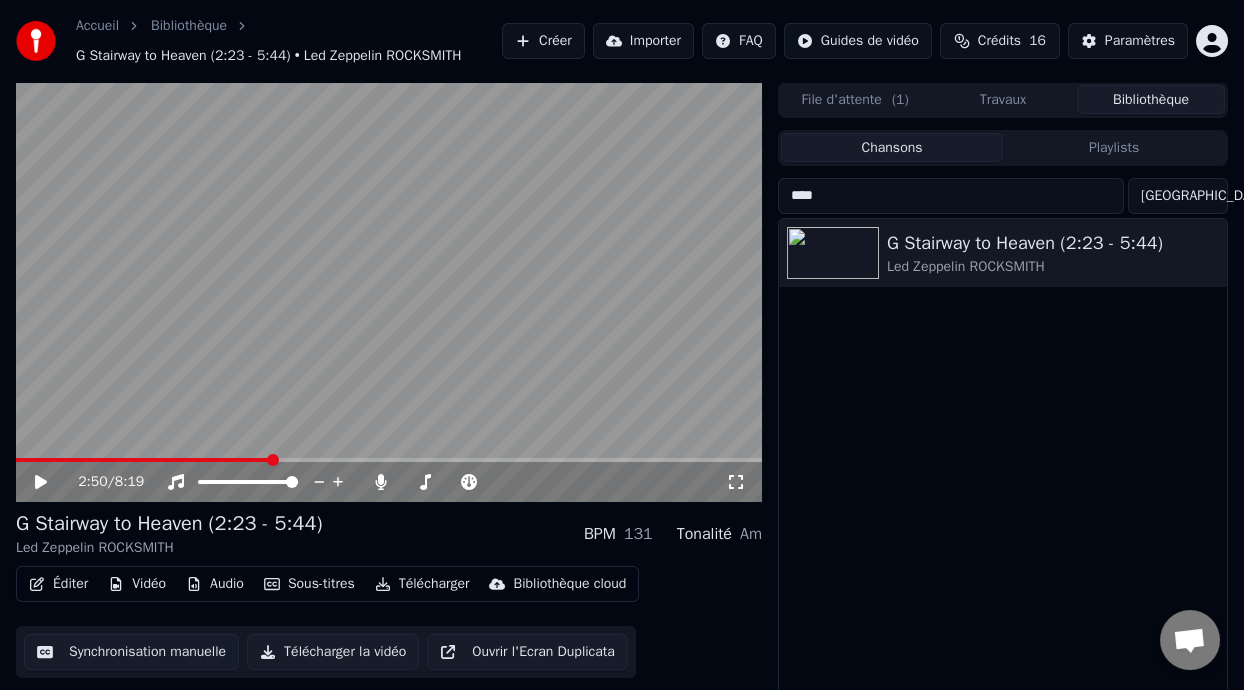 click on "Bibliothèque" at bounding box center [1151, 99] 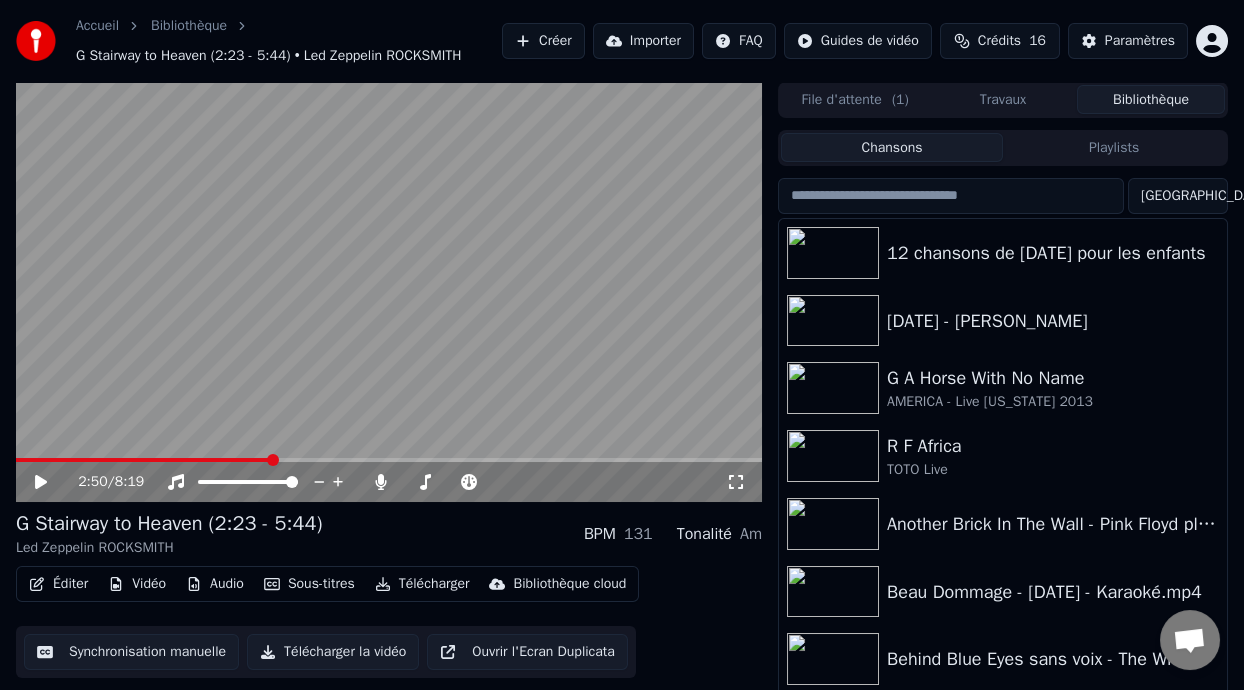 click on "Chansons" at bounding box center (892, 147) 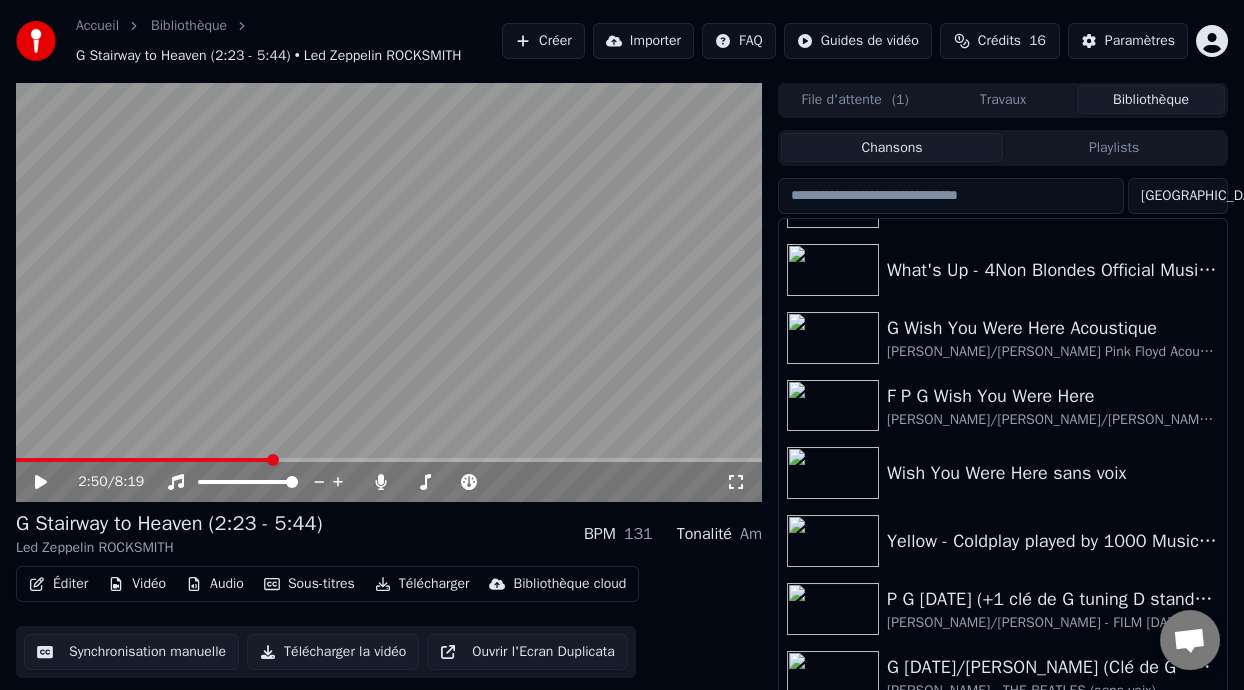 scroll, scrollTop: 7440, scrollLeft: 0, axis: vertical 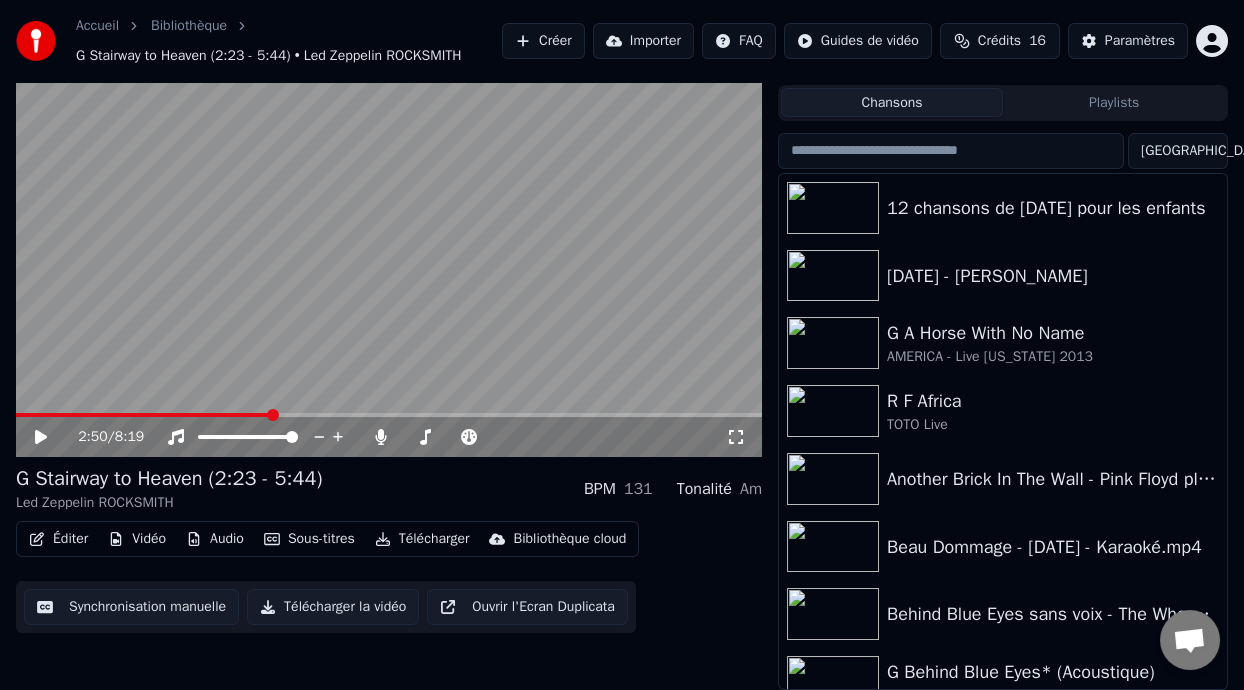 click on "Accueil Bibliothèque G Stairway to Heaven (2:23 - 5:44) • Led Zeppelin ROCKSMITH  Créer Importer FAQ Guides de vidéo Crédits 16 Paramètres 2:50  /  8:19 G Stairway to Heaven (2:23 - 5:44) Led Zeppelin ROCKSMITH  BPM 131 Tonalité Am Éditer Vidéo Audio Sous-titres Télécharger Bibliothèque cloud Synchronisation manuelle Télécharger la vidéo Ouvrir l'Ecran Duplicata File d'attente ( 1 ) Travaux Bibliothèque Chansons Playlists Trier 12 chansons de [DATE] pour les enfants [DATE] - [PERSON_NAME]  G A Horse With No Name AMERICA - Live [US_STATE] 2013 R F Africa  TOTO Live Another Brick In The Wall - Pink Floyd played by 1000 musicians | Rockin'1000 Beau Dommage - [DATE] - Karaoké.mp4 Behind Blue Eyes  sans voix - The Who Royal [PERSON_NAME] 2022 G Behind Blue Eyes* (Acoustique) [PERSON_NAME]/[PERSON_NAME] - THE WHO Live [GEOGRAPHIC_DATA][PERSON_NAME] 2022 sans voix" at bounding box center (622, 300) 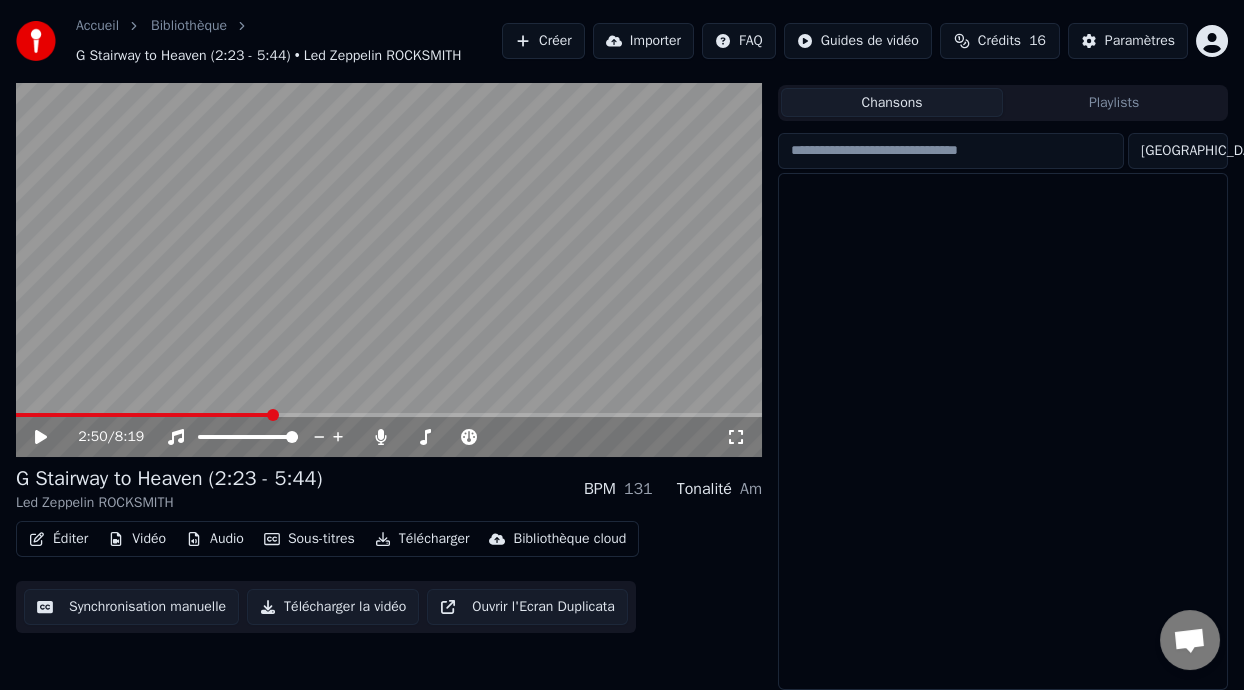 scroll, scrollTop: 0, scrollLeft: 0, axis: both 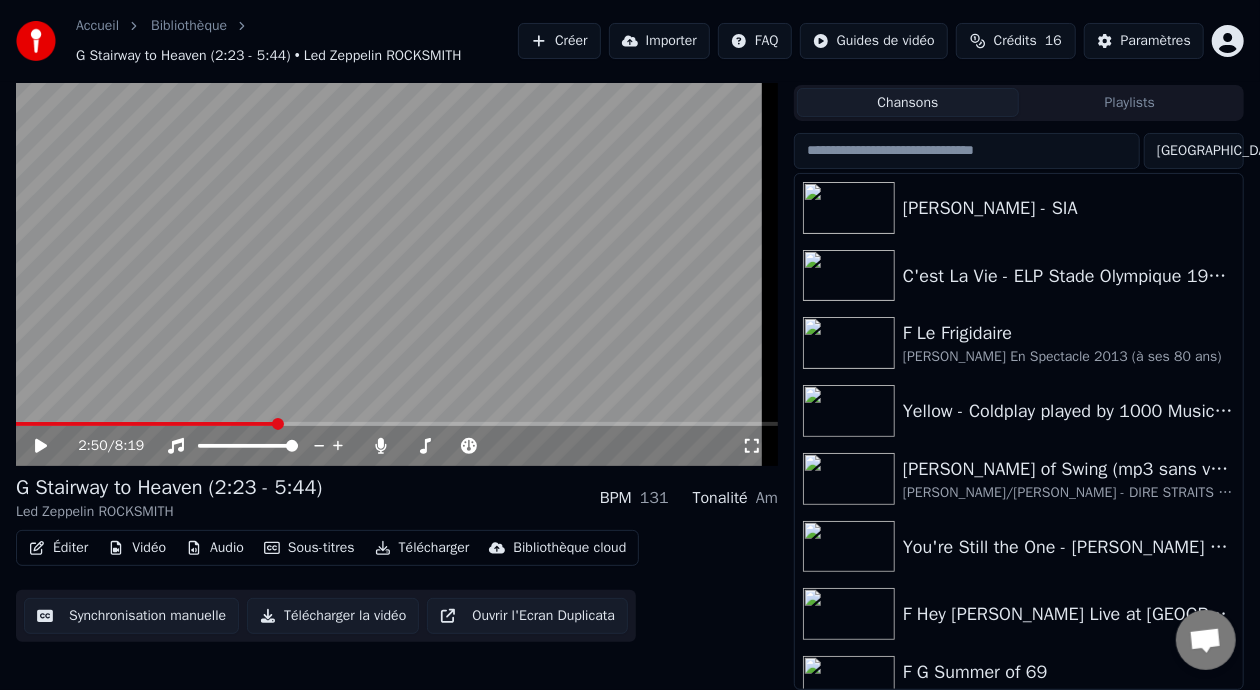 click on "Accueil Bibliothèque G Stairway to Heaven (2:23 - 5:44) • Led Zeppelin ROCKSMITH  Créer Importer FAQ Guides de vidéo Crédits 16 Paramètres 2:50  /  8:19 G Stairway to Heaven (2:23 - 5:44) Led Zeppelin ROCKSMITH  BPM 131 Tonalité Am Éditer Vidéo Audio Sous-titres Télécharger Bibliothèque cloud Synchronisation manuelle Télécharger la vidéo Ouvrir l'Ecran Duplicata File d'attente ( 1 ) Travaux Bibliothèque Chansons Playlists Trier R Snowman - SIA C'est La Vie - ELP Stade Olympique 1977.. F Le Frigidaire [PERSON_NAME] En Spectacle 2013 (à ses 80 ans) Yellow - [PERSON_NAME] played by 1000 Musicians  [PERSON_NAME] of Swing (mp3 sans voix ni guitares à TESTER) [PERSON_NAME]/[PERSON_NAME] - DIRE STRAITS Live 1978  You're Still the One - [PERSON_NAME] en spectacle à Vegas F Hey [PERSON_NAME] Live at [GEOGRAPHIC_DATA] -1 capo 2 F G Summer of 69 [PERSON_NAME] - Live [GEOGRAPHIC_DATA][PERSON_NAME] 2024" at bounding box center [630, 300] 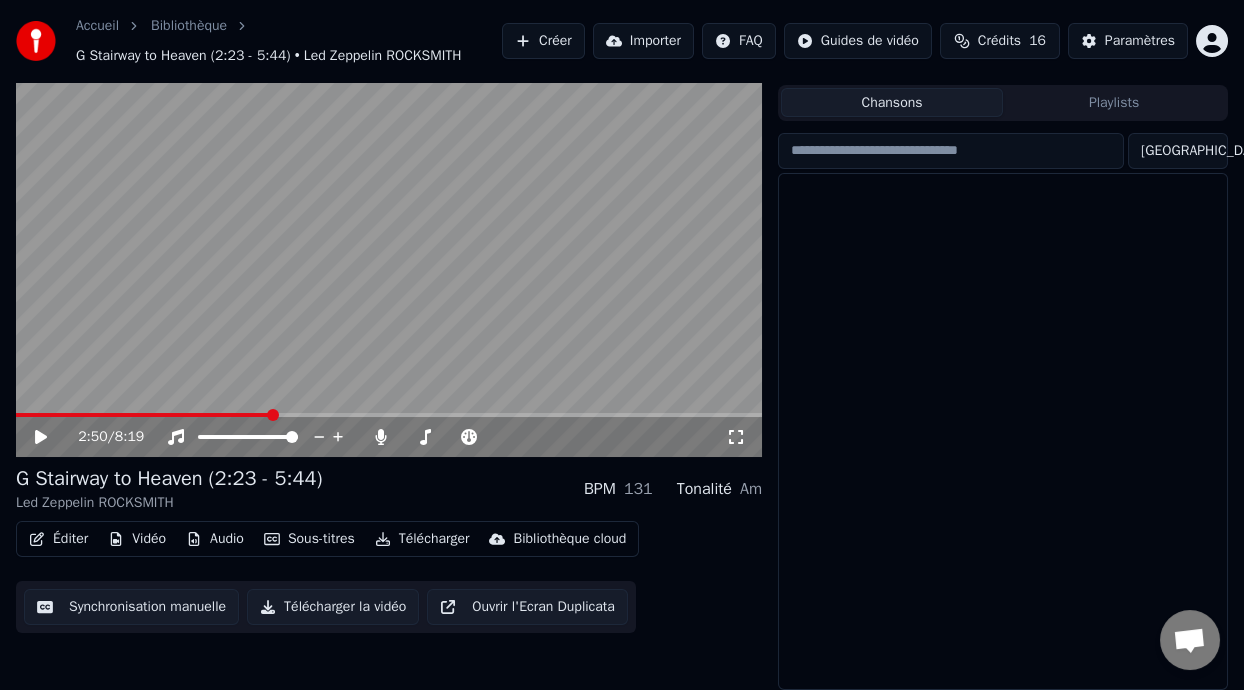 scroll, scrollTop: 0, scrollLeft: 0, axis: both 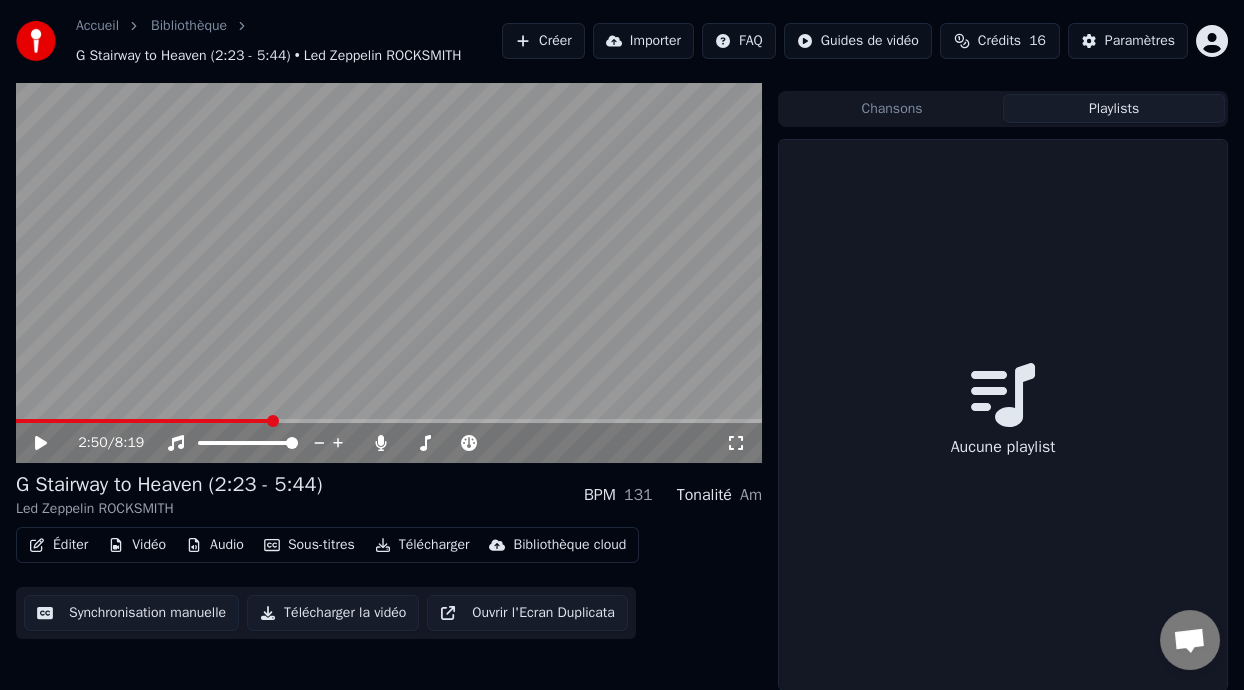 click on "Playlists" at bounding box center (1114, 108) 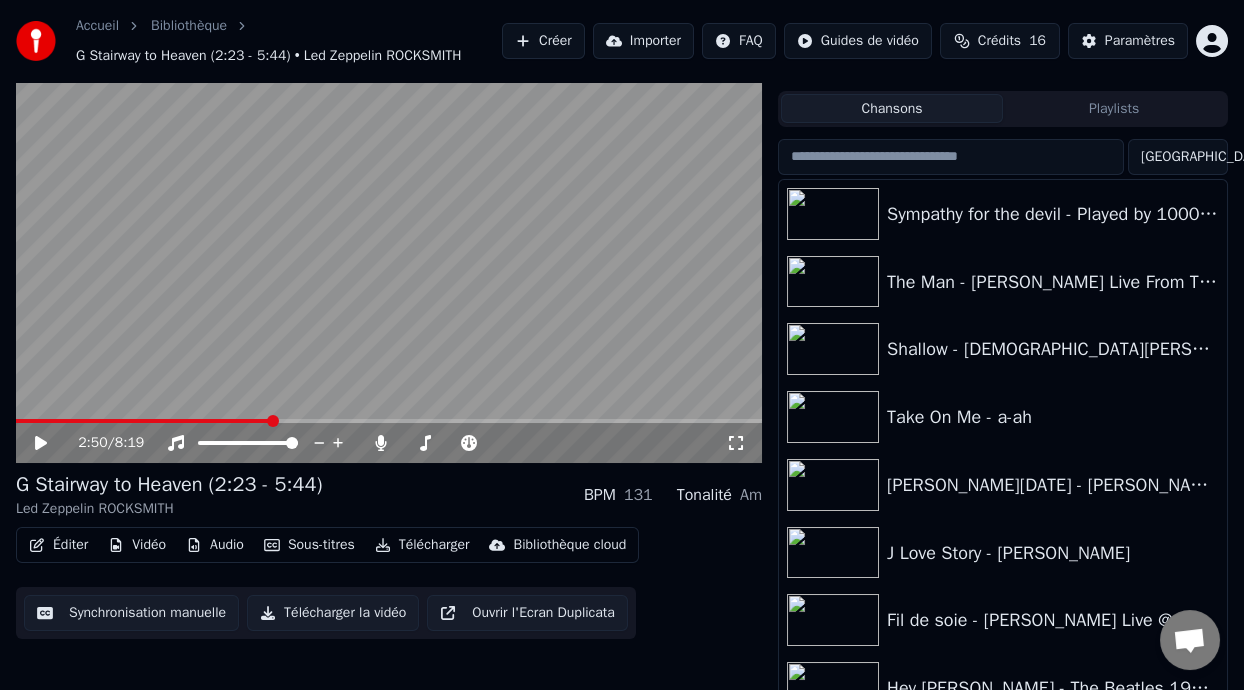 click on "Chansons" at bounding box center (892, 108) 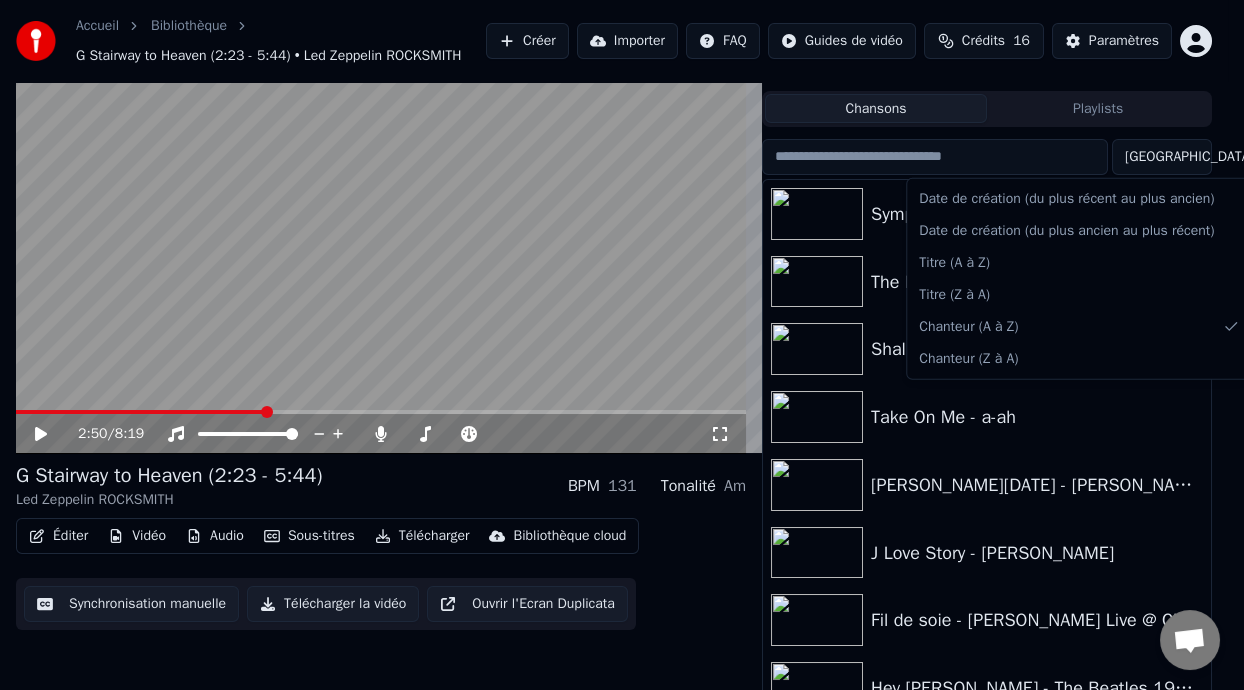 click on "Accueil Bibliothèque G Stairway to Heaven (2:23 - 5:44) • Led Zeppelin ROCKSMITH  Créer Importer FAQ Guides de vidéo Crédits 16 Paramètres 2:50  /  8:19 G Stairway to Heaven (2:23 - 5:44) Led Zeppelin ROCKSMITH  BPM 131 Tonalité Am Éditer Vidéo Audio Sous-titres Télécharger Bibliothèque cloud Synchronisation manuelle Télécharger la vidéo Ouvrir l'Ecran Duplicata File d'attente ( 1 ) Travaux Bibliothèque Chansons Playlists Trier Sympathy for the devil - Played by 1000 musicians The Man - [PERSON_NAME] Live From The Eras Tour Shallow - [DEMOGRAPHIC_DATA][PERSON_NAME] & [PERSON_NAME]  Take On Me - a-ah [PERSON_NAME][DATE] - [PERSON_NAME] The Eras Tour [PERSON_NAME] Version J Love Story - [PERSON_NAME] Fil de soie - [PERSON_NAME] Live @ Club Soda Hey [PERSON_NAME] - The Beatles 1968 -1 capo 2 Brothers In Arms - [PERSON_NAME] R Back To December - [PERSON_NAME] Live 2011 C’est la vie - [PERSON_NAME] & [PERSON_NAME] Date de création (du plus récent au plus ancien) Date de création (du plus ancien au plus récent) Titre (A à Z) Titre (Z à A)" at bounding box center (622, 306) 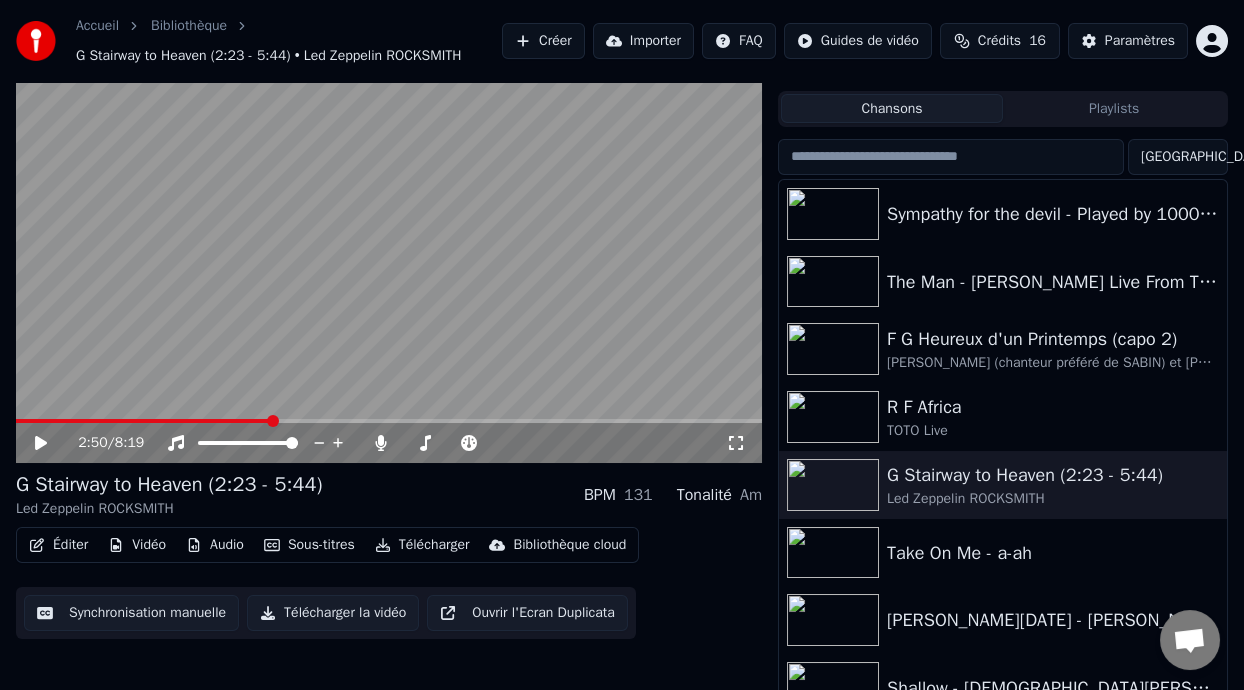 click on "Accueil Bibliothèque G Stairway to Heaven (2:23 - 5:44) • Led Zeppelin ROCKSMITH  Créer Importer FAQ Guides de vidéo Crédits 16 Paramètres 2:50  /  8:19 G Stairway to Heaven (2:23 - 5:44) Led Zeppelin ROCKSMITH  BPM 131 Tonalité Am Éditer Vidéo Audio Sous-titres Télécharger Bibliothèque cloud Synchronisation manuelle Télécharger la vidéo Ouvrir l'Ecran Duplicata File d'attente ( 1 ) Travaux Bibliothèque Chansons Playlists Trier Sympathy for the devil - Played by 1000 musicians The Man - [PERSON_NAME] Live From The Eras Tour F G Heureux d'un Printemps (capo 2) [PERSON_NAME] (chanteur préféré de [PERSON_NAME]) et [PERSON_NAME] R F Africa  TOTO Live G Stairway to Heaven (2:23 - 5:44) Led Zeppelin ROCKSMITH  Take On Me - a-ah [PERSON_NAME][DATE] The Eras Tour [PERSON_NAME] Version Shallow - [DEMOGRAPHIC_DATA][PERSON_NAME] & [PERSON_NAME]  F Bohemian Rhapsody QUEEN • Played by 1000 musicians Rockin'1000 - [PERSON_NAME] [GEOGRAPHIC_DATA] 2023 J Love Story - [PERSON_NAME] R P G Like a Rolling Stone (-6%) ON DANSE" at bounding box center [622, 306] 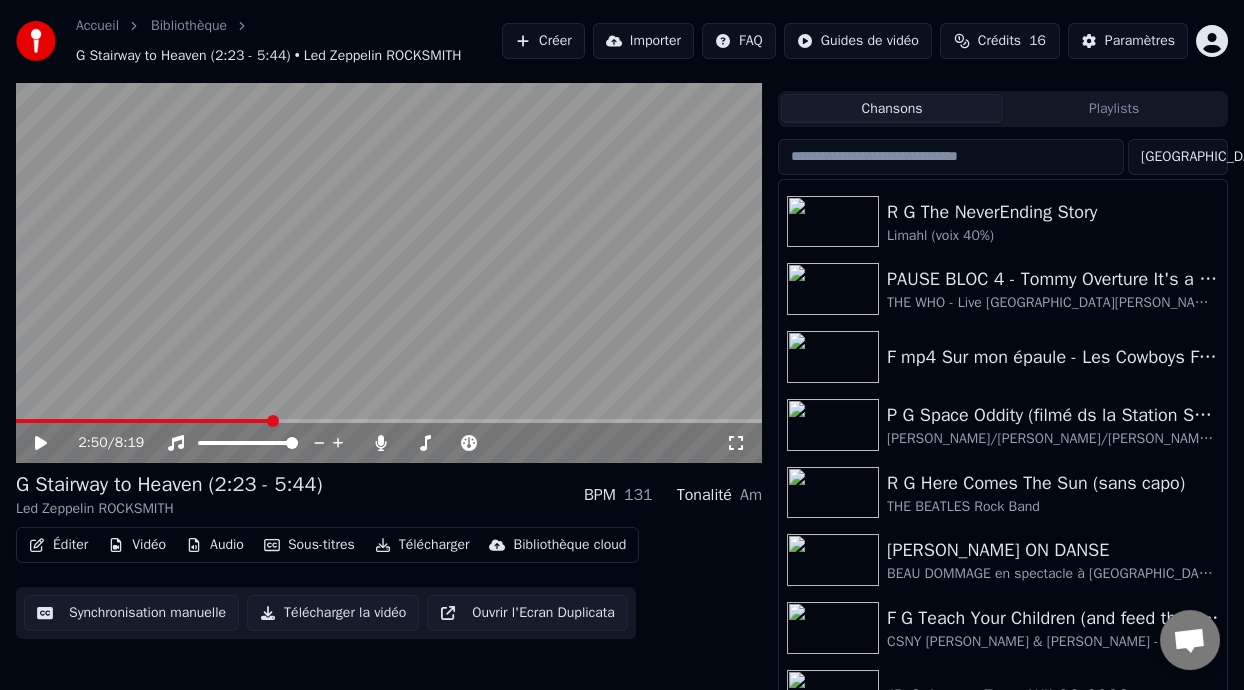 scroll, scrollTop: 0, scrollLeft: 0, axis: both 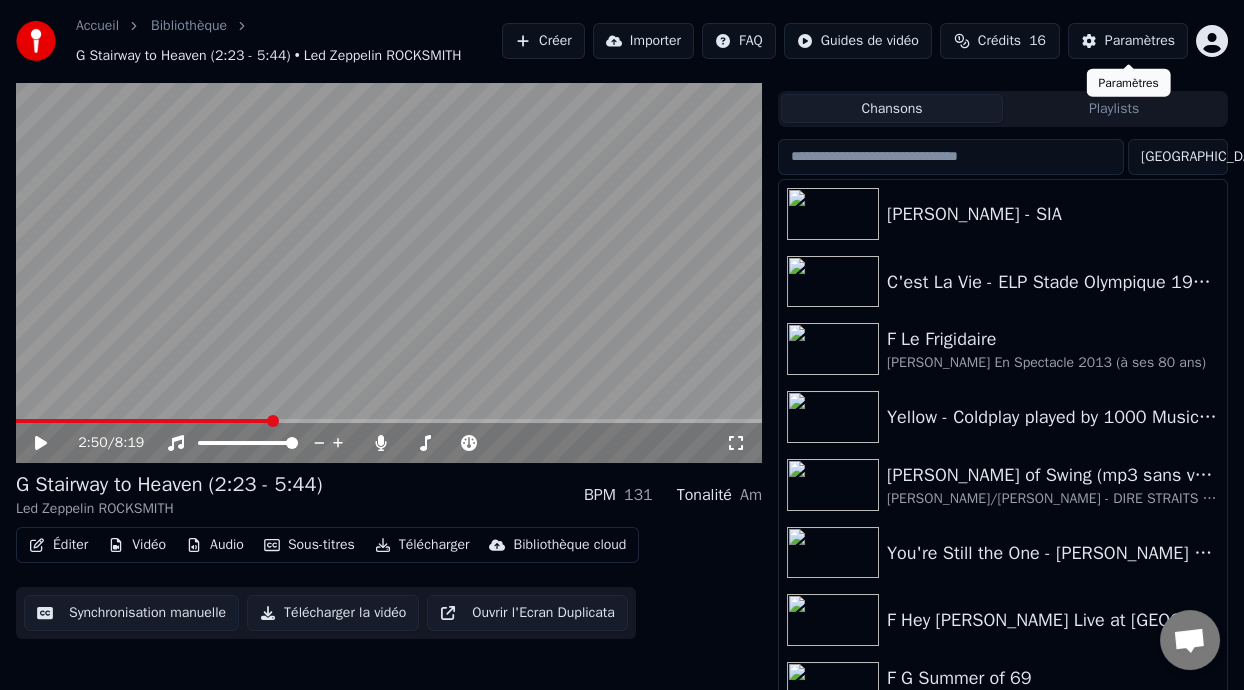 click on "Paramètres" at bounding box center [1140, 41] 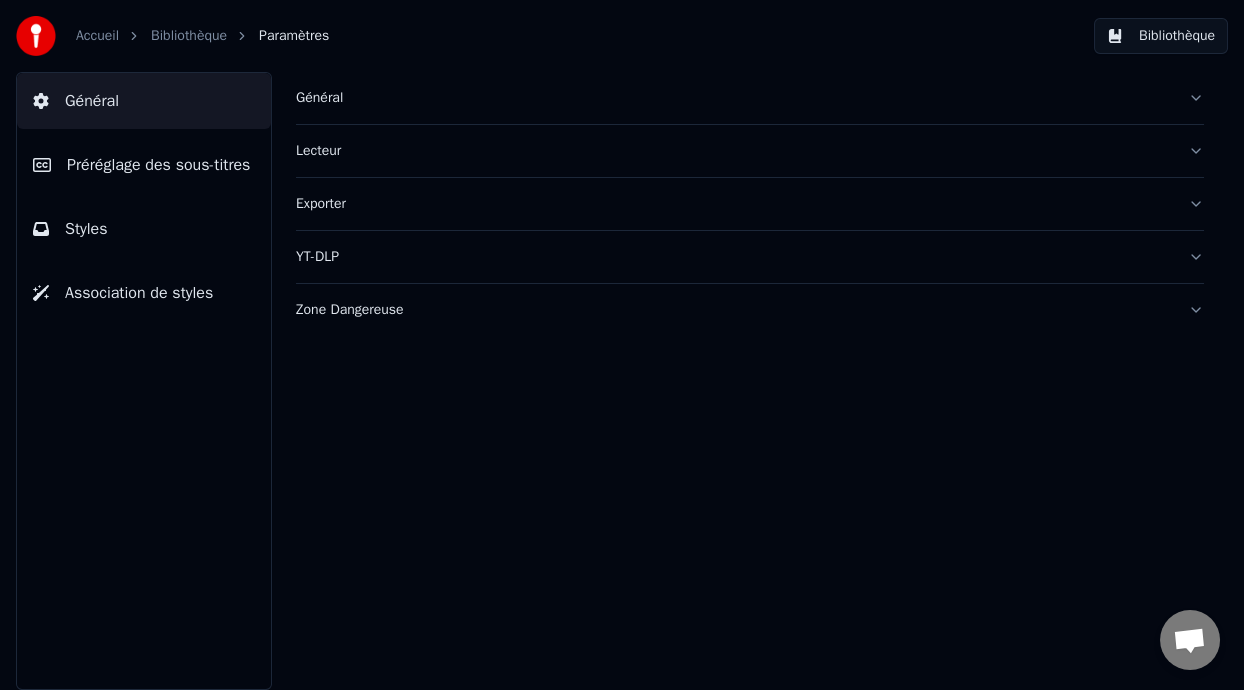 scroll, scrollTop: 0, scrollLeft: 0, axis: both 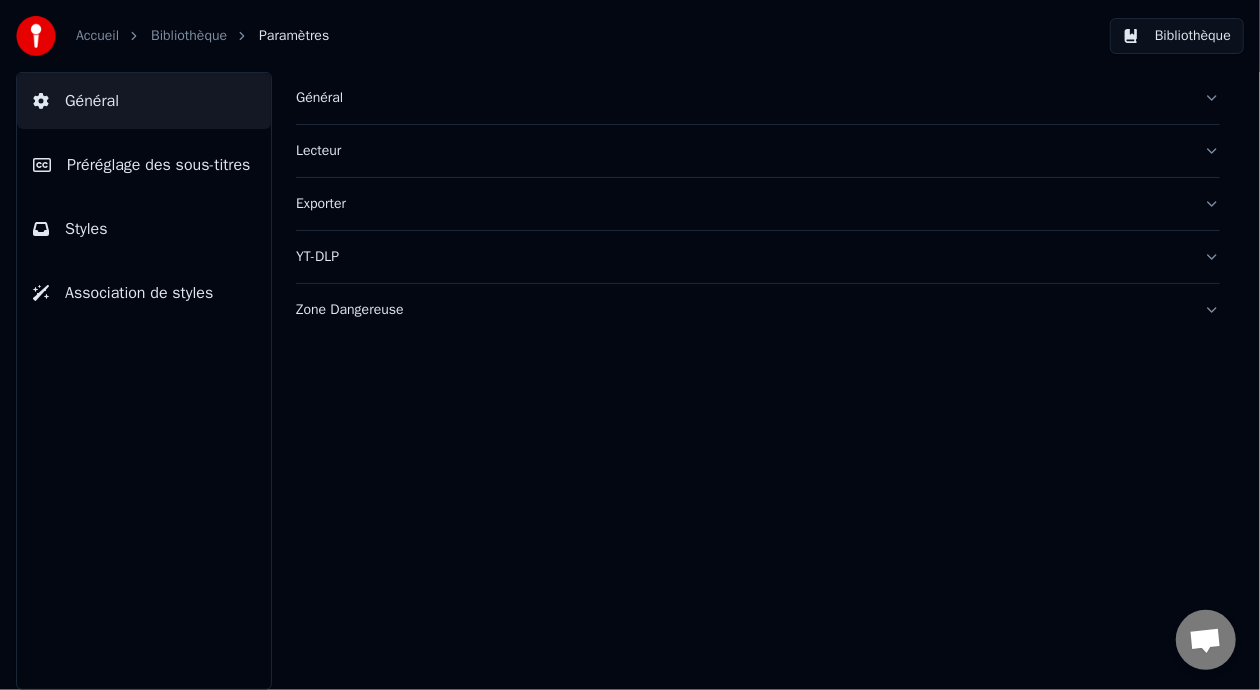 click on "Général" at bounding box center (742, 98) 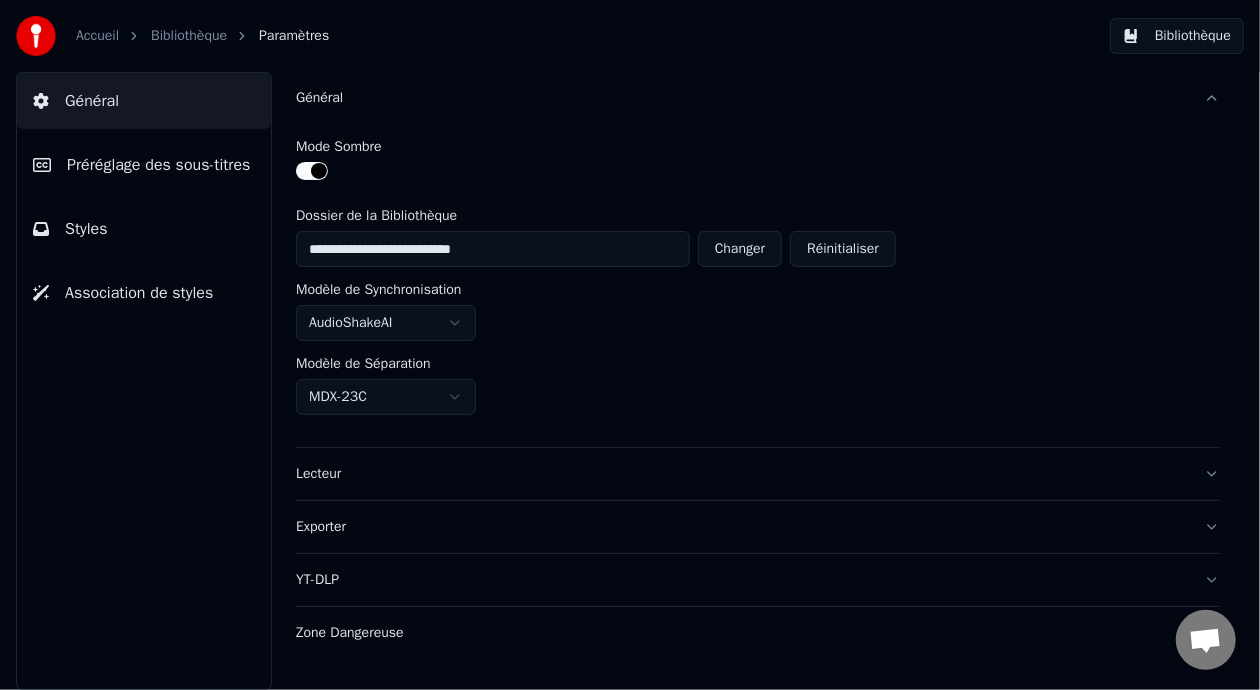click on "Zone Dangereuse" at bounding box center (742, 633) 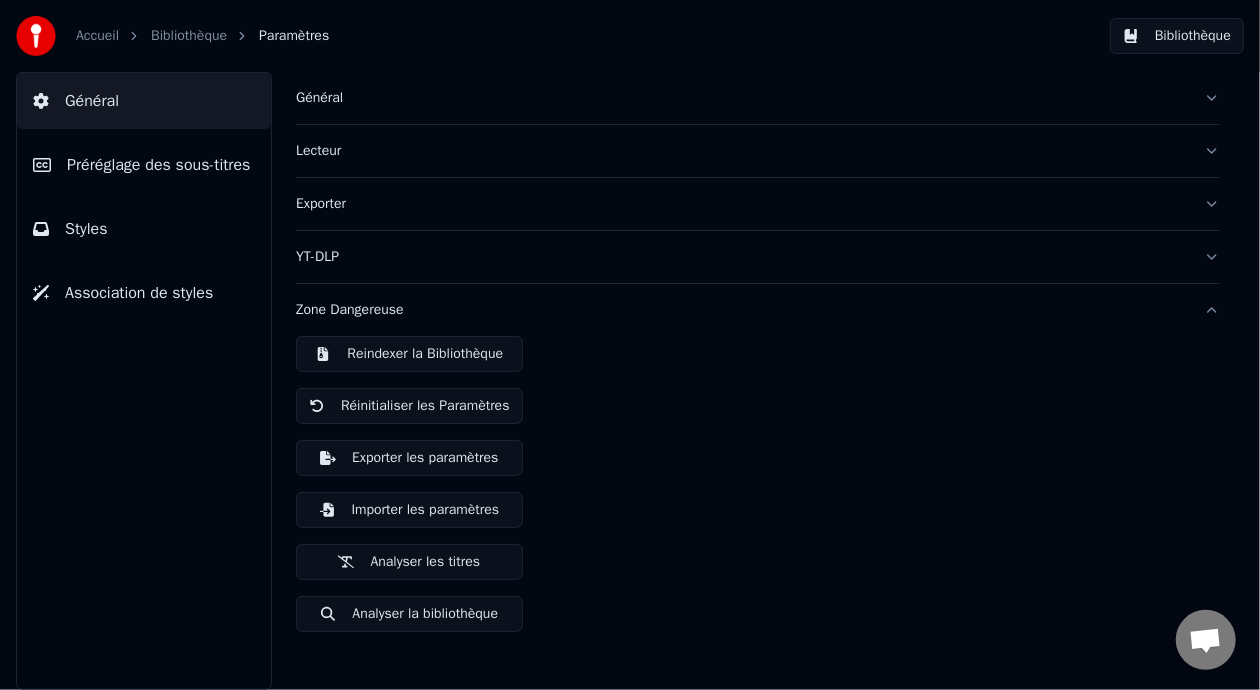 click on "Analyser les titres" at bounding box center (409, 562) 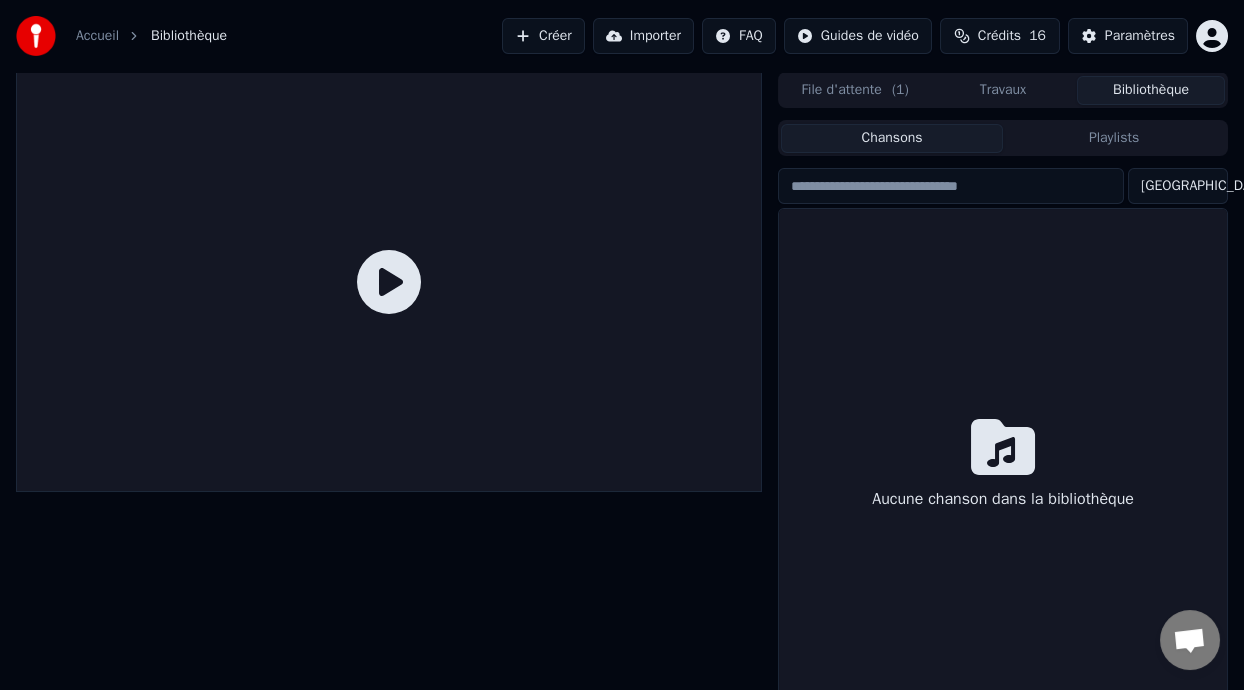 click on "Bibliothèque" at bounding box center (1151, 90) 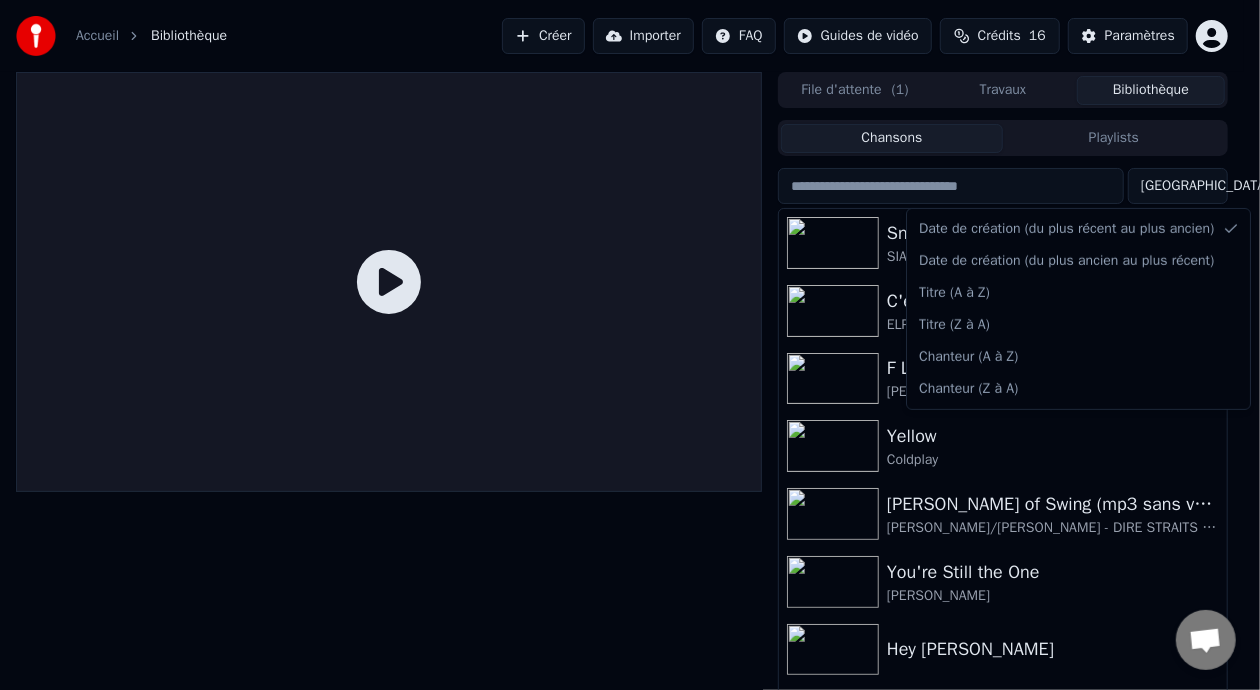 click on "Accueil Bibliothèque Créer Importer FAQ Guides de vidéo Crédits 16 Paramètres File d'attente ( 1 ) Travaux Bibliothèque Chansons Playlists Trier Snowman SIA C'est La Vie ELP F Le Frigidaire [PERSON_NAME] En Spectacle 2013 (à ses 80 ans) Yellow Coldplay G Sultans of Swing (mp3 sans voix ni guitares à TESTER) [PERSON_NAME]/[PERSON_NAME] - DIRE STRAITS Live 1978  You're Still the One [PERSON_NAME] Hey [PERSON_NAME] Summer of 69 [PERSON_NAME] - Live Royal [PERSON_NAME] 2024 L'Escalier [PERSON_NAME] (Chanteur préféré de [PERSON_NAME]) G A Horse With No Name AMERICA - Live [US_STATE] 2013 F G Wild World  [PERSON_NAME] - Live [GEOGRAPHIC_DATA] 2023  Date de création (du plus récent au plus ancien) Date de création (du plus ancien au plus récent) Titre (A à Z) Titre (Z à A) Chanteur (A à Z) Chanteur (Z à A)" at bounding box center [630, 345] 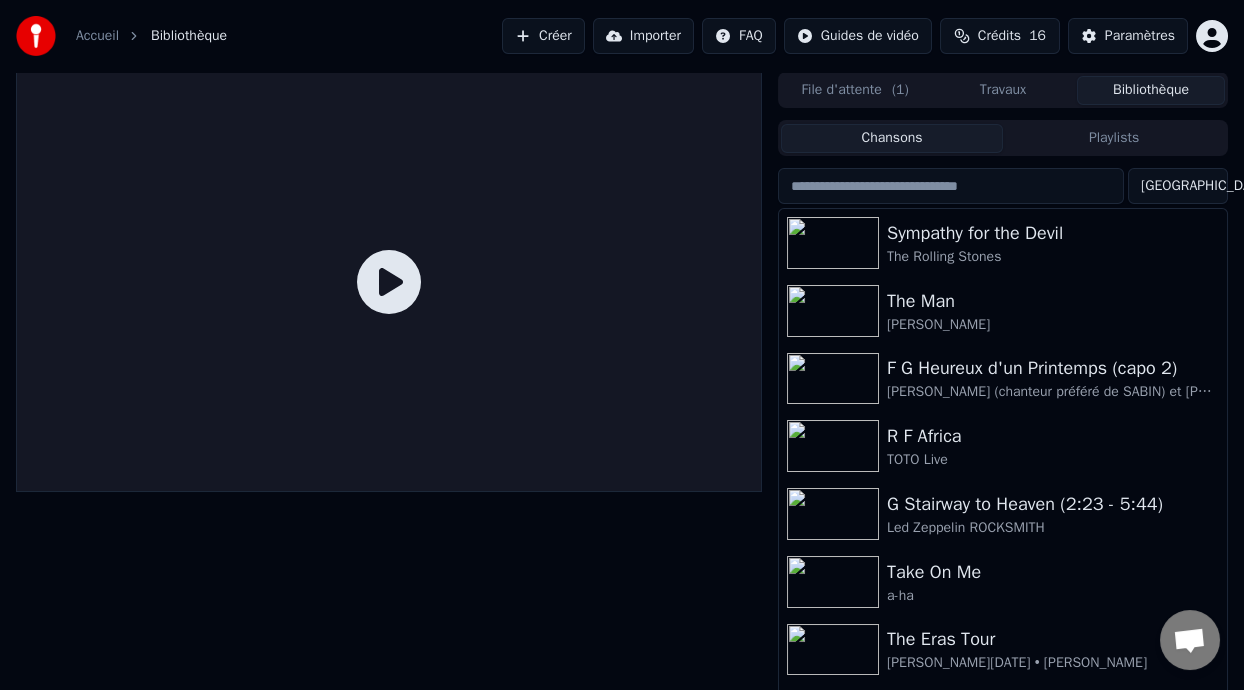 click on "Accueil Bibliothèque Créer Importer FAQ Guides de vidéo Crédits 16 Paramètres File d'attente ( 1 ) Travaux Bibliothèque Chansons Playlists Trier Sympathy for the Devil The Rolling Stones The Man [PERSON_NAME] F G Heureux d'un Printemps (capo 2) [PERSON_NAME] (chanteur préféré de [PERSON_NAME]) et [PERSON_NAME] R F Africa  TOTO Live G Stairway to Heaven (2:23 - 5:44) Led Zeppelin ROCKSMITH  Take On Me a-ha The Eras Tour J [DATE] • [PERSON_NAME] Shallow [DEMOGRAPHIC_DATA][PERSON_NAME] • [PERSON_NAME] F Bohemian Rhapsody QUEEN • Played by 1000 musicians Rockin'1000 - [PERSON_NAME] [GEOGRAPHIC_DATA] 2023 Love Story [PERSON_NAME] R P G Like a Rolling Stone (-6%) ON DANSE FILM 2024 A Complete Unknown - [PERSON_NAME]" at bounding box center [622, 345] 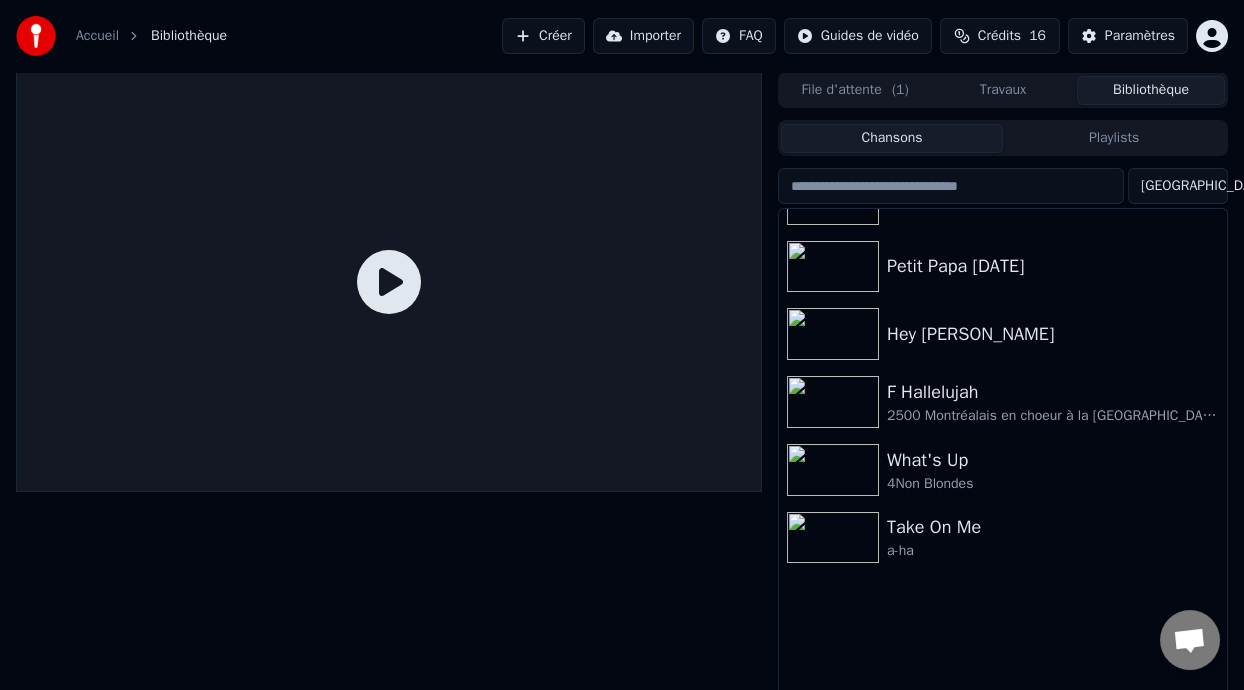 scroll, scrollTop: 0, scrollLeft: 0, axis: both 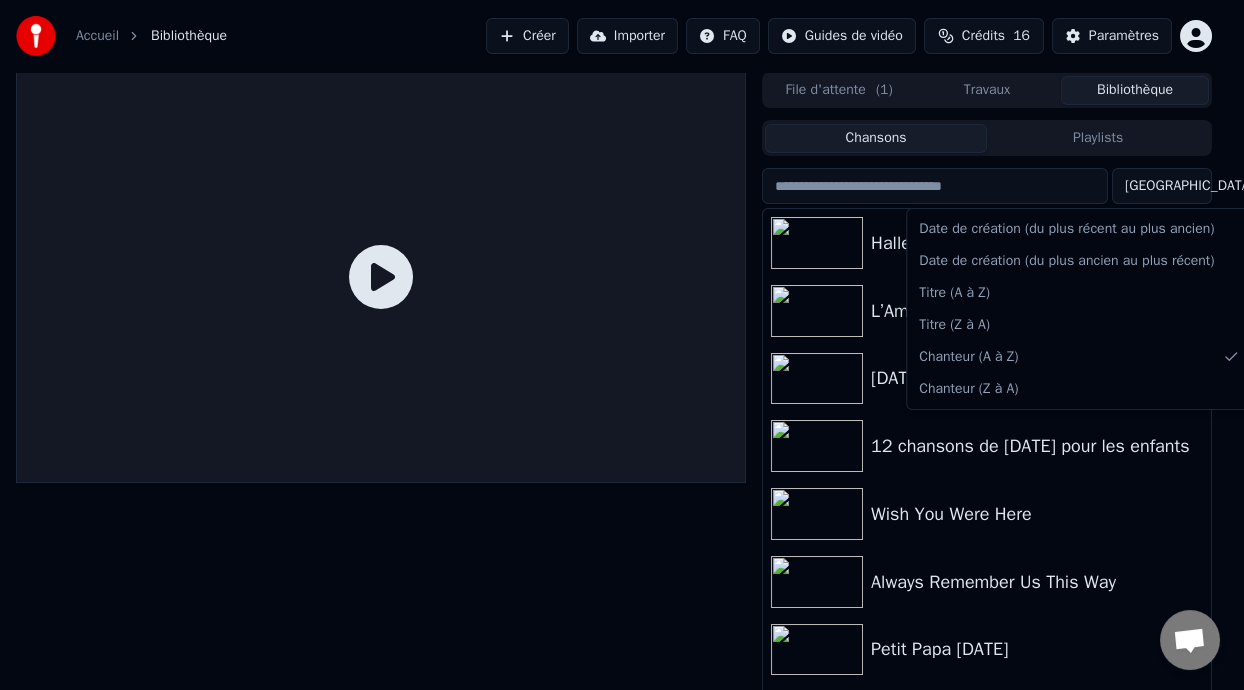 click on "Accueil Bibliothèque Créer Importer FAQ Guides de vidéo Crédits 16 Paramètres File d'attente ( 1 ) Travaux Bibliothèque Chansons Playlists Trier Hallelujah L’Amérique Pleure sans voix [DATE][PERSON_NAME] pour les enfants avec voix 12 chansons de [DATE] pour les enfants Wish You Were Here Always Remember Us This Way Petit Papa [DATE] Hey [PERSON_NAME] Hallelujah 2500 Montréalais en choeur  à la Place des Arts  What's Up 4Non Blondes Take On Me a-ha Date de création (du plus récent au plus ancien) Date de création (du plus ancien au plus récent) Titre (A à Z) Titre (Z à A) Chanteur (A à Z) Chanteur (Z à A)" at bounding box center [622, 345] 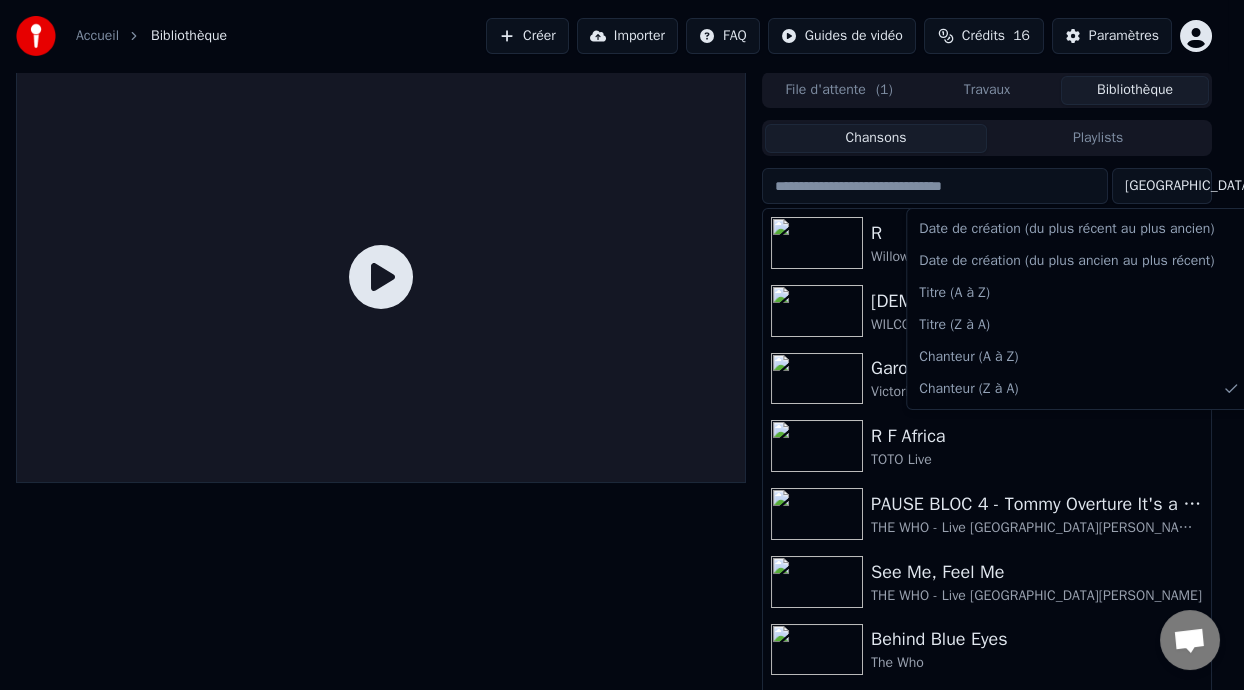click on "Accueil Bibliothèque Créer Importer FAQ Guides de vidéo Crédits 16 Paramètres File d'attente ( 1 ) Travaux Bibliothèque Chansons Playlists Trier R Willow • [PERSON_NAME] [PERSON_NAME], Etc. [PERSON_NAME] au [GEOGRAPHIC_DATA][PERSON_NAME] R F Africa  TOTO Live PAUSE BLOC 4 - Tommy Overture It's a Boy THE WHO - Live [GEOGRAPHIC_DATA][PERSON_NAME] 2017 See Me, Feel Me THE WHO - Live [GEOGRAPHIC_DATA][PERSON_NAME] Behind Blue Eyes The Who Sympathy for the Devil The Rolling Stones R G Here Comes The Sun (sans capo) THE BEATLES Rock Band Hey [PERSON_NAME] The Beatles Now And Then The Beatles Date de création (du plus récent au plus ancien) Date de création (du plus ancien au plus récent) Titre (A à Z) Titre (Z à A) Chanteur (A à Z) Chanteur (Z à A)" at bounding box center [622, 345] 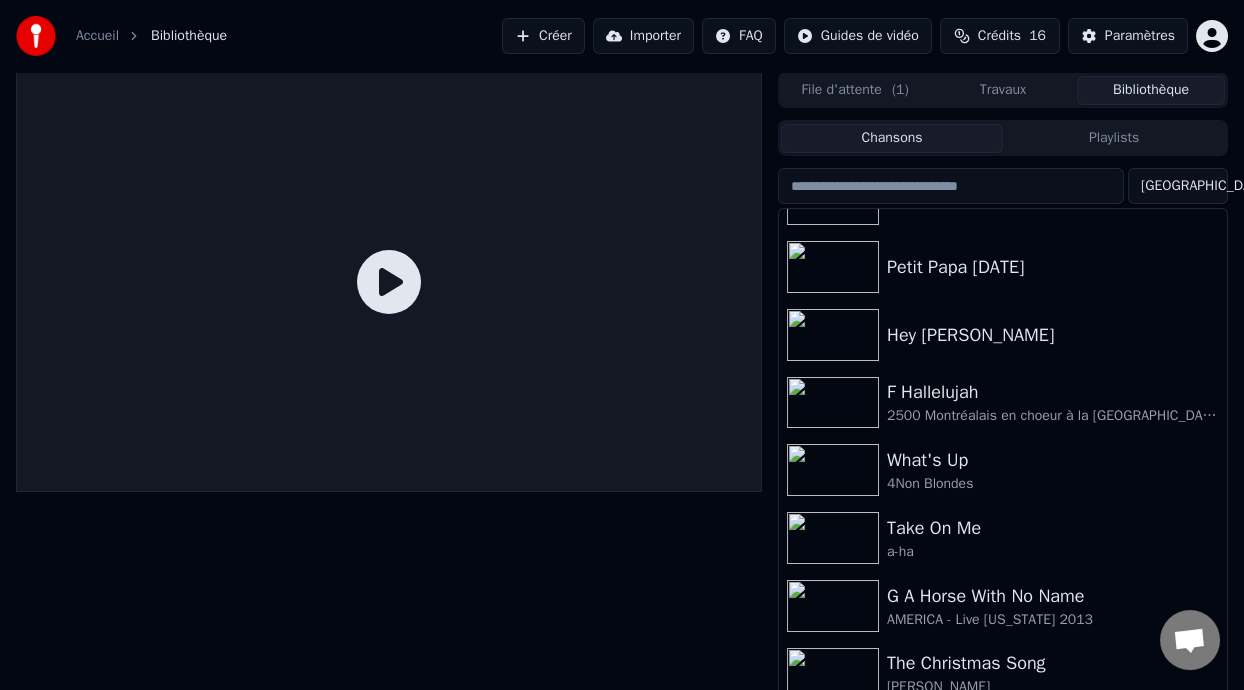 scroll, scrollTop: 0, scrollLeft: 0, axis: both 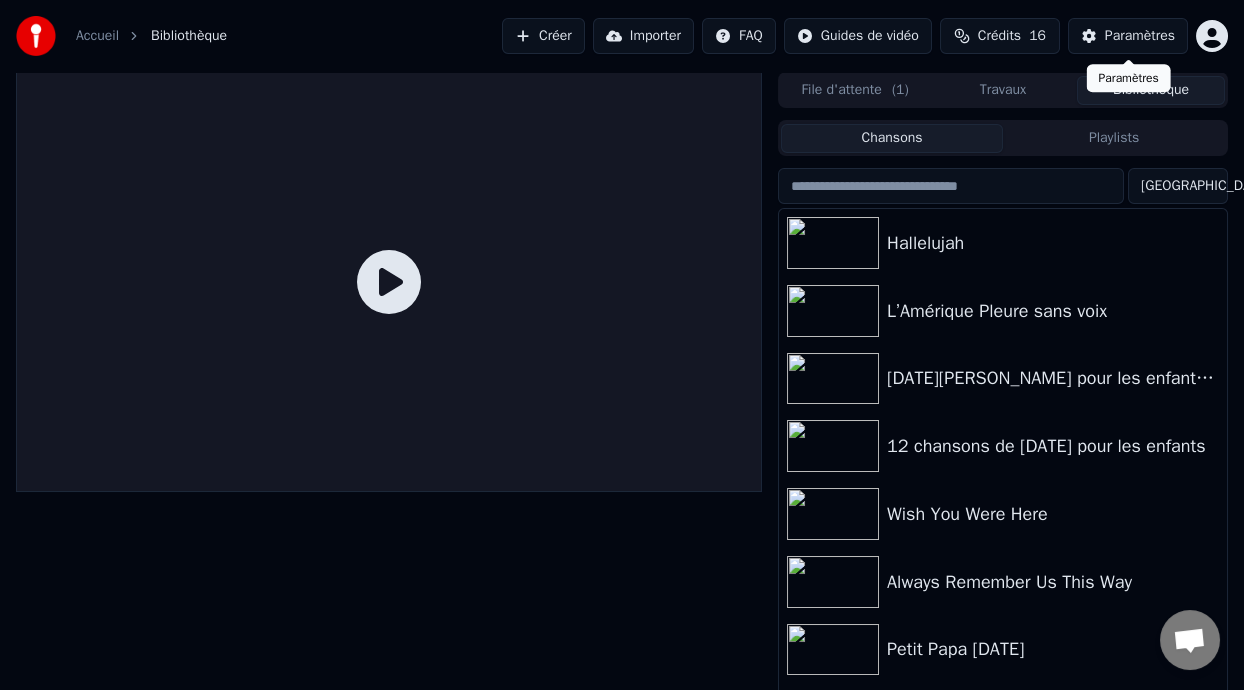 click on "Paramètres" at bounding box center (1140, 36) 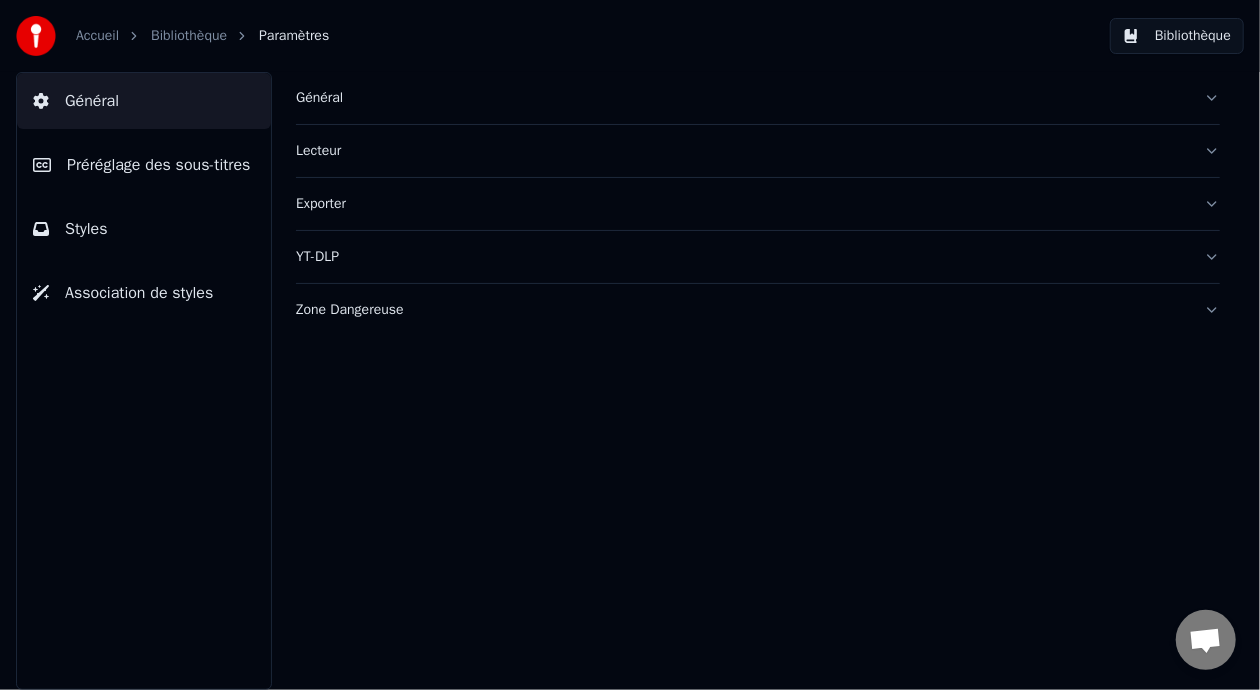 click on "Zone Dangereuse" at bounding box center [742, 310] 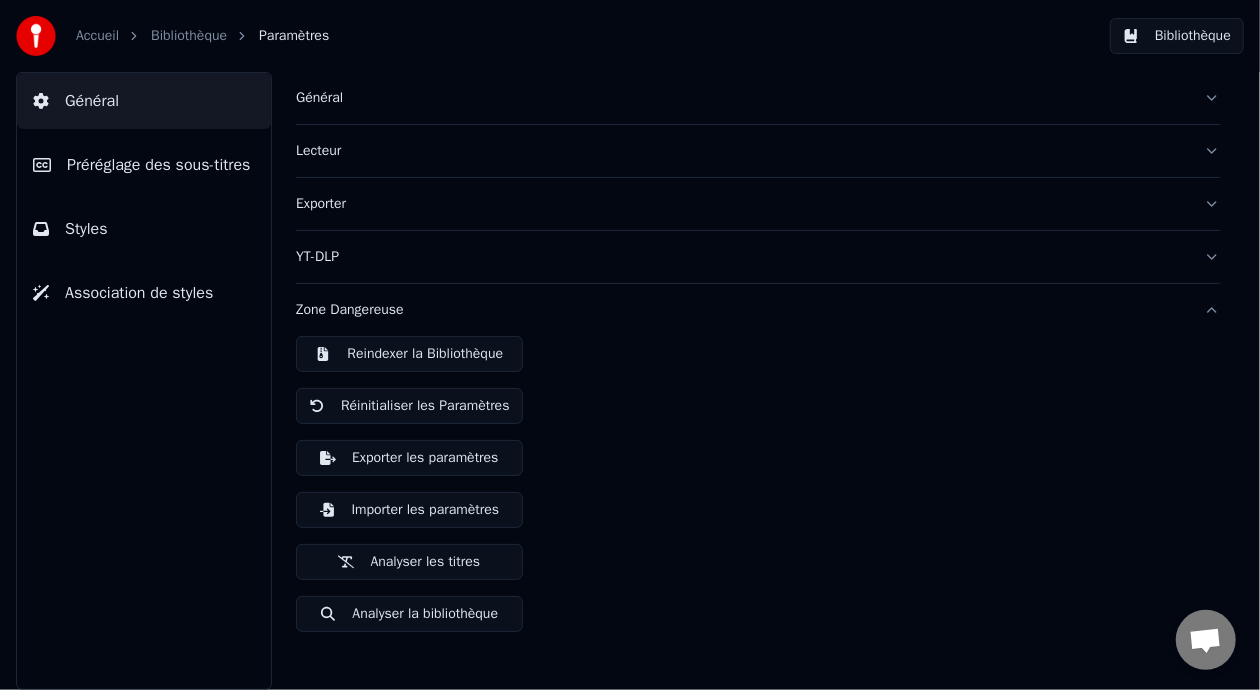 click on "Zone Dangereuse" at bounding box center [742, 310] 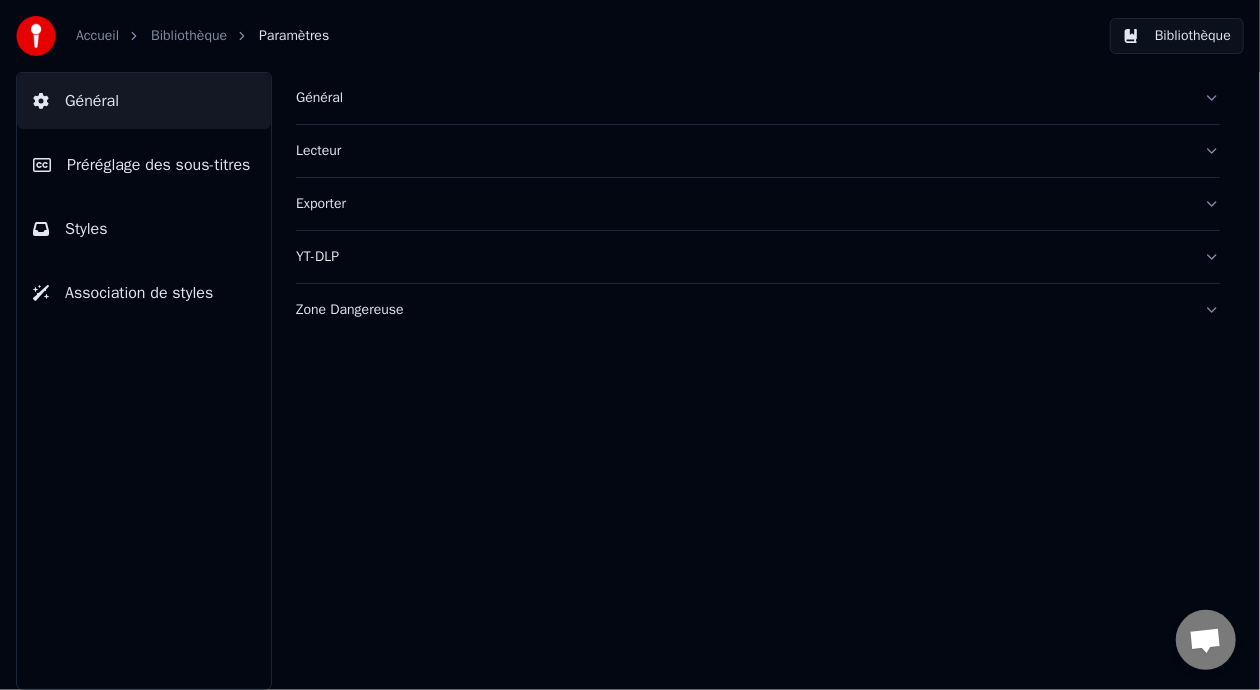 click on "Bibliothèque" at bounding box center [1177, 36] 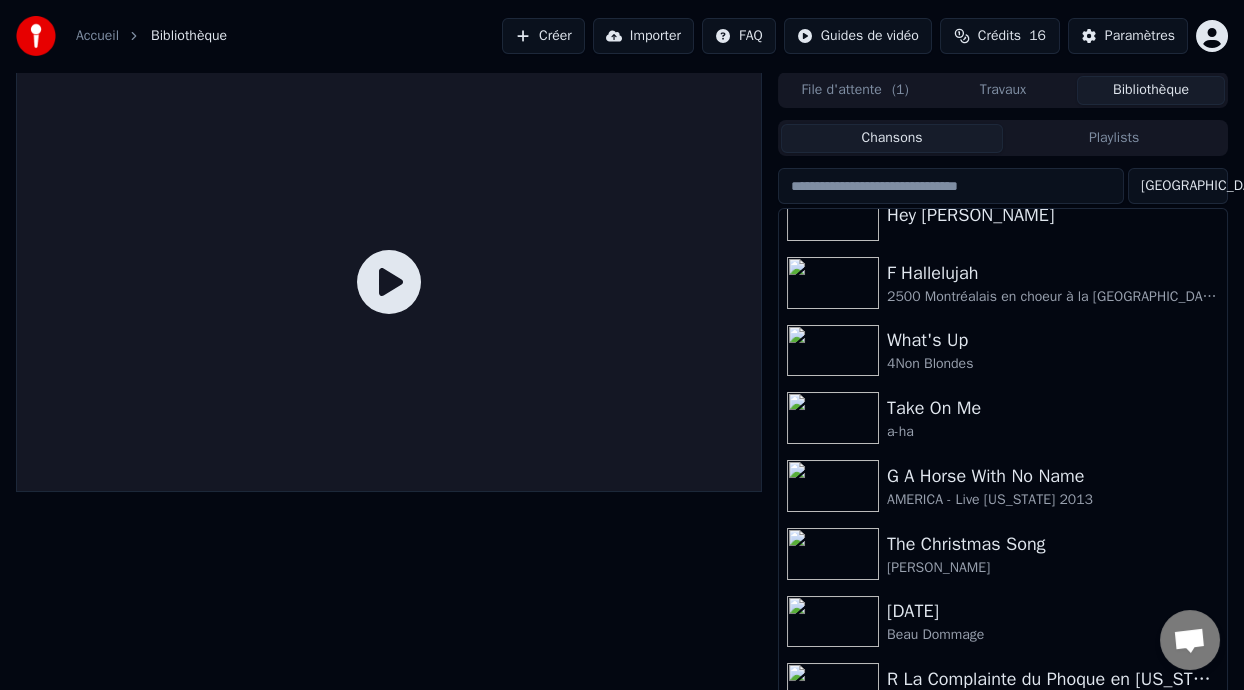scroll, scrollTop: 0, scrollLeft: 0, axis: both 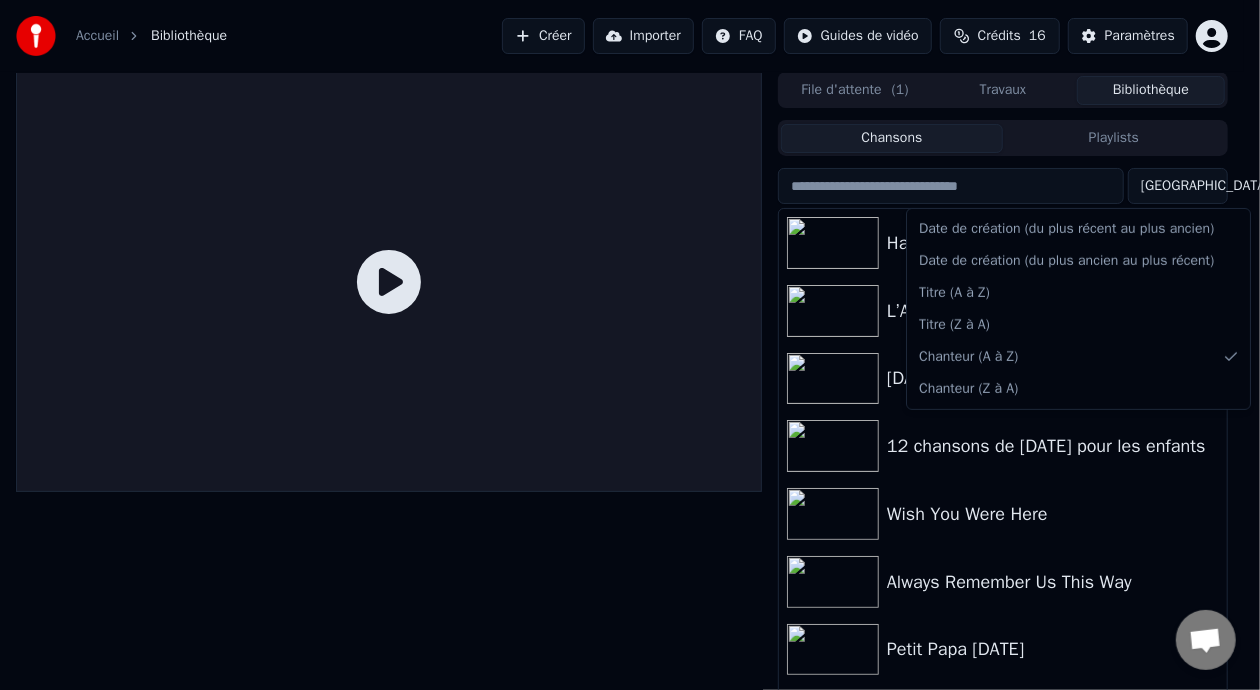 click on "Accueil Bibliothèque Créer Importer FAQ Guides de vidéo Crédits 16 Paramètres File d'attente ( 1 ) Travaux Bibliothèque Chansons Playlists Trier Hallelujah L’Amérique Pleure sans voix [DATE][PERSON_NAME] pour les enfants avec voix 12 chansons de [DATE] pour les enfants Wish You Were Here Always Remember Us This Way Petit Papa [DATE] Hey [PERSON_NAME] Date de création (du plus récent au plus ancien) Date de création (du plus ancien au plus récent) Titre (A à Z) Titre (Z à A) Chanteur (A à Z) Chanteur (Z à A)" at bounding box center (630, 345) 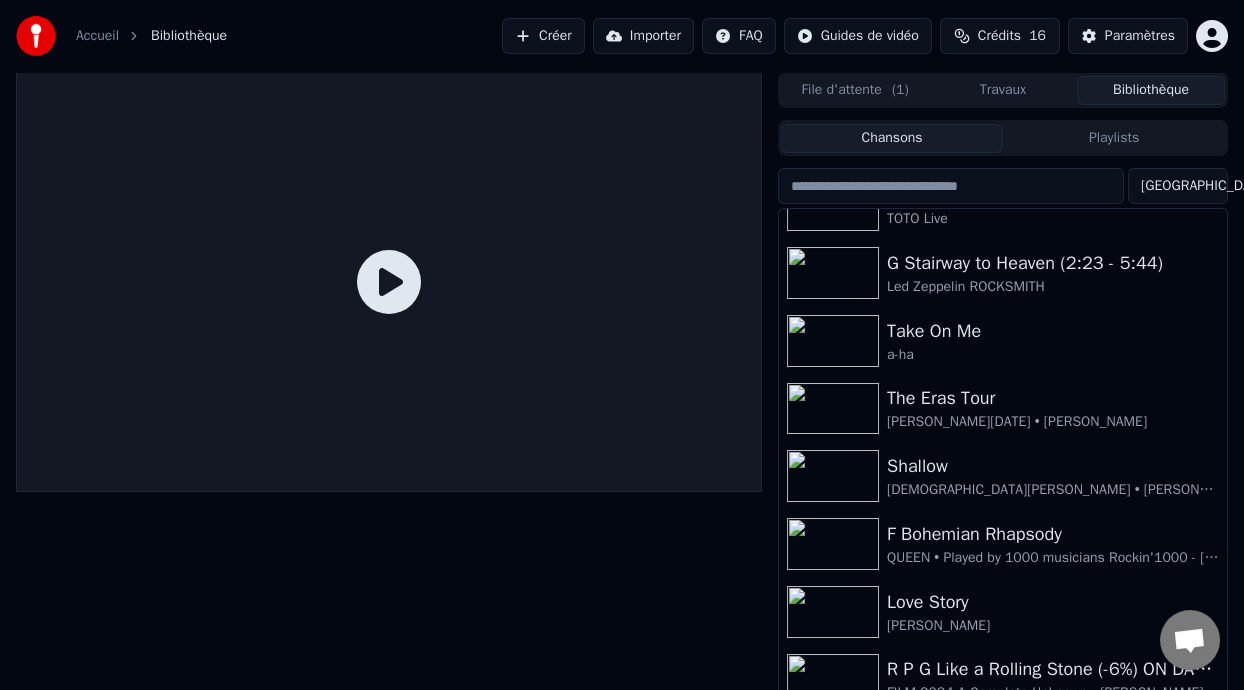 scroll, scrollTop: 0, scrollLeft: 0, axis: both 